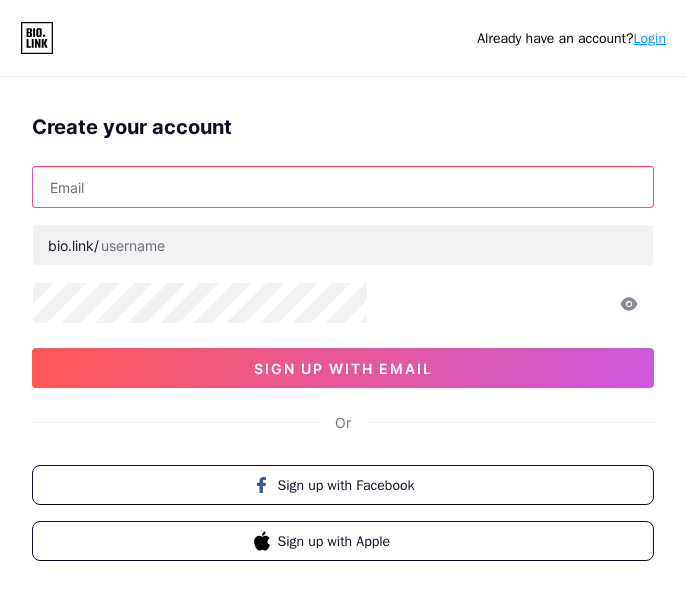 scroll, scrollTop: 0, scrollLeft: 0, axis: both 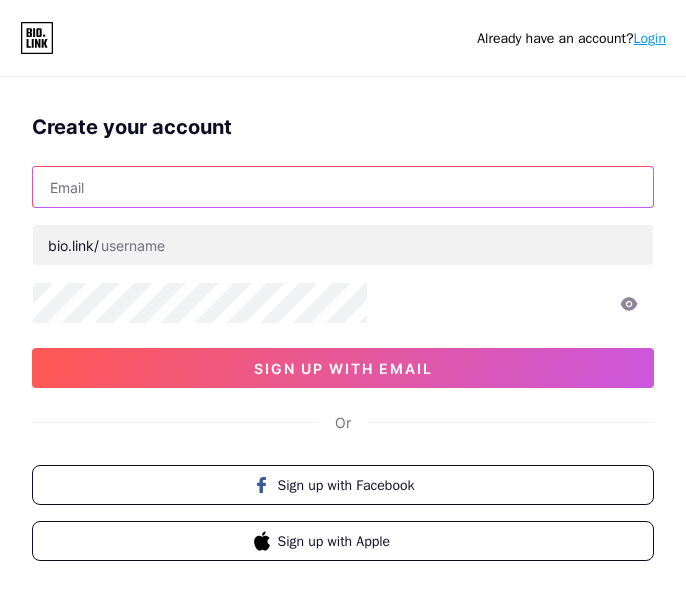 type on "[EMAIL]" 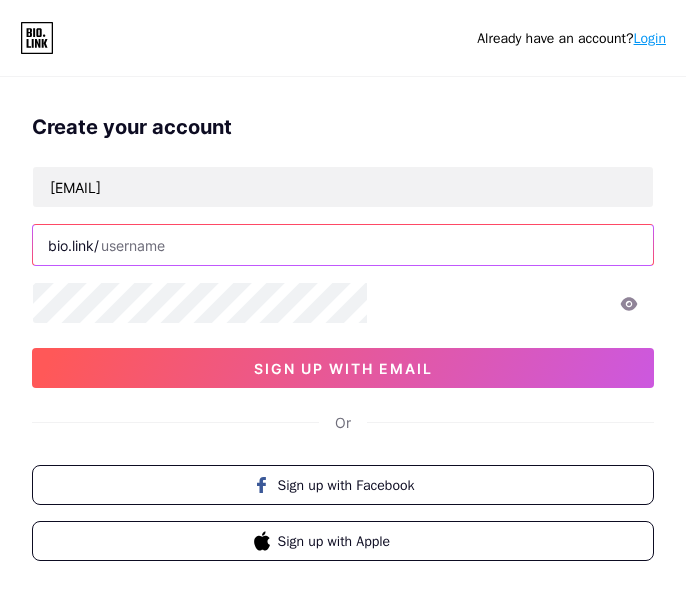 click at bounding box center (343, 245) 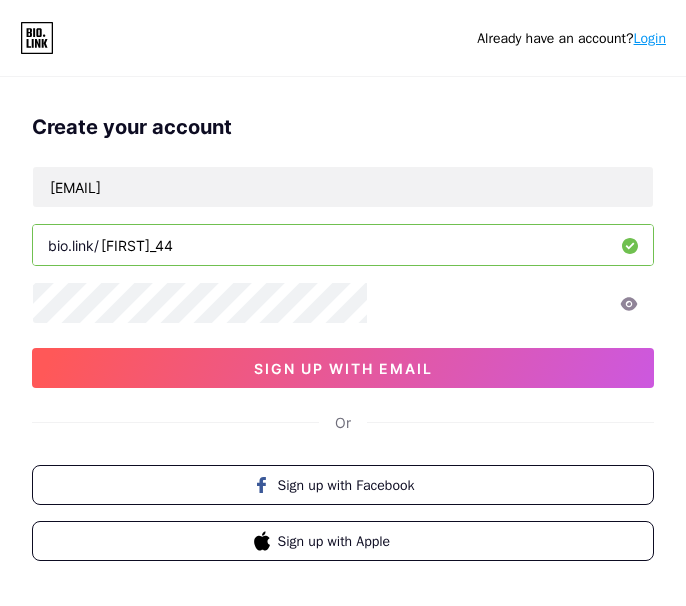 type on "[FIRST]_44" 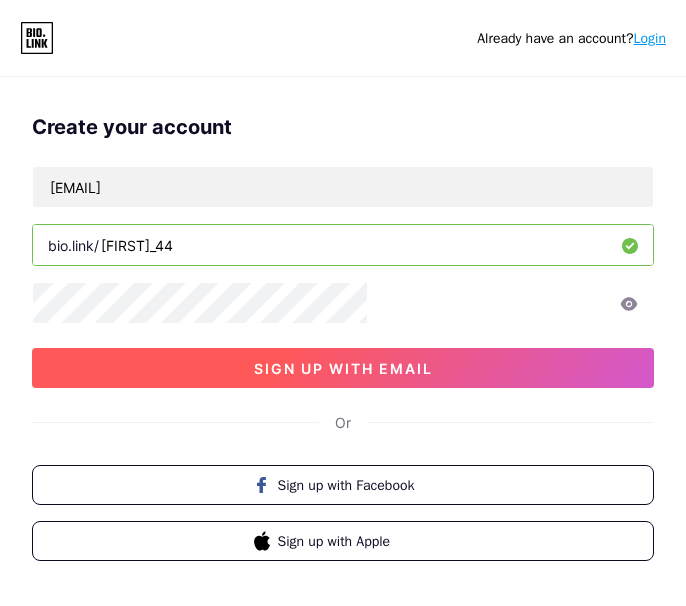 click on "sign up with email" at bounding box center (343, 368) 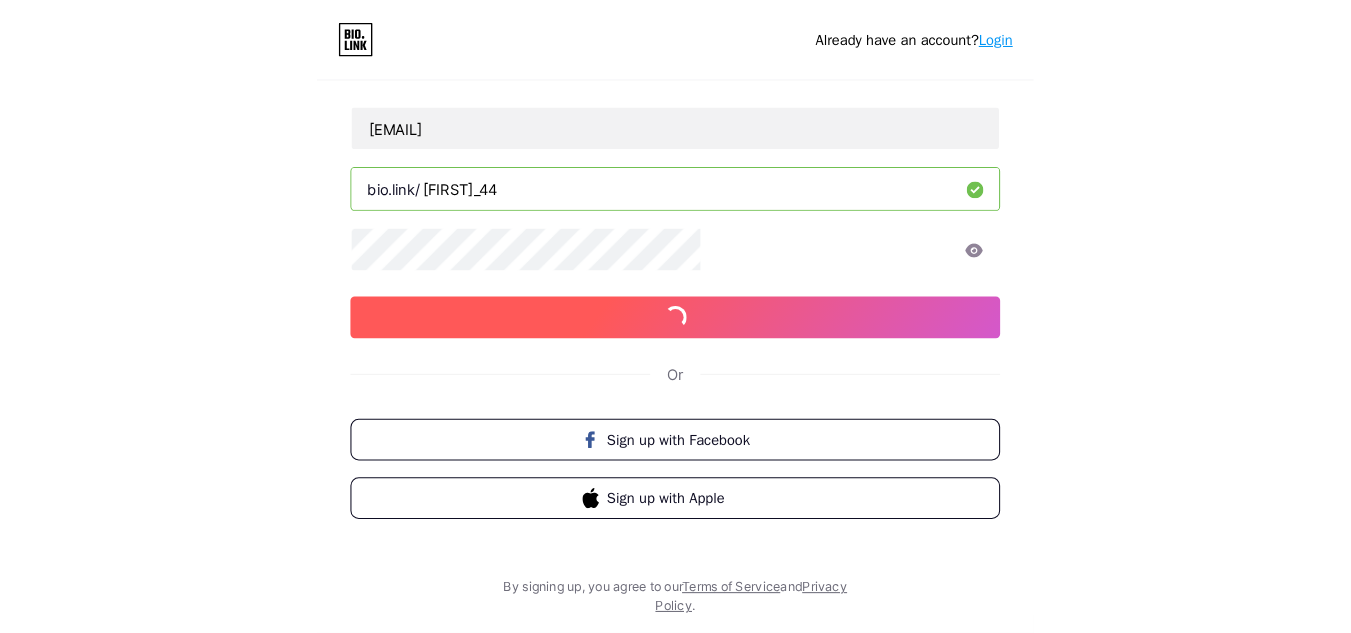 scroll, scrollTop: 159, scrollLeft: 0, axis: vertical 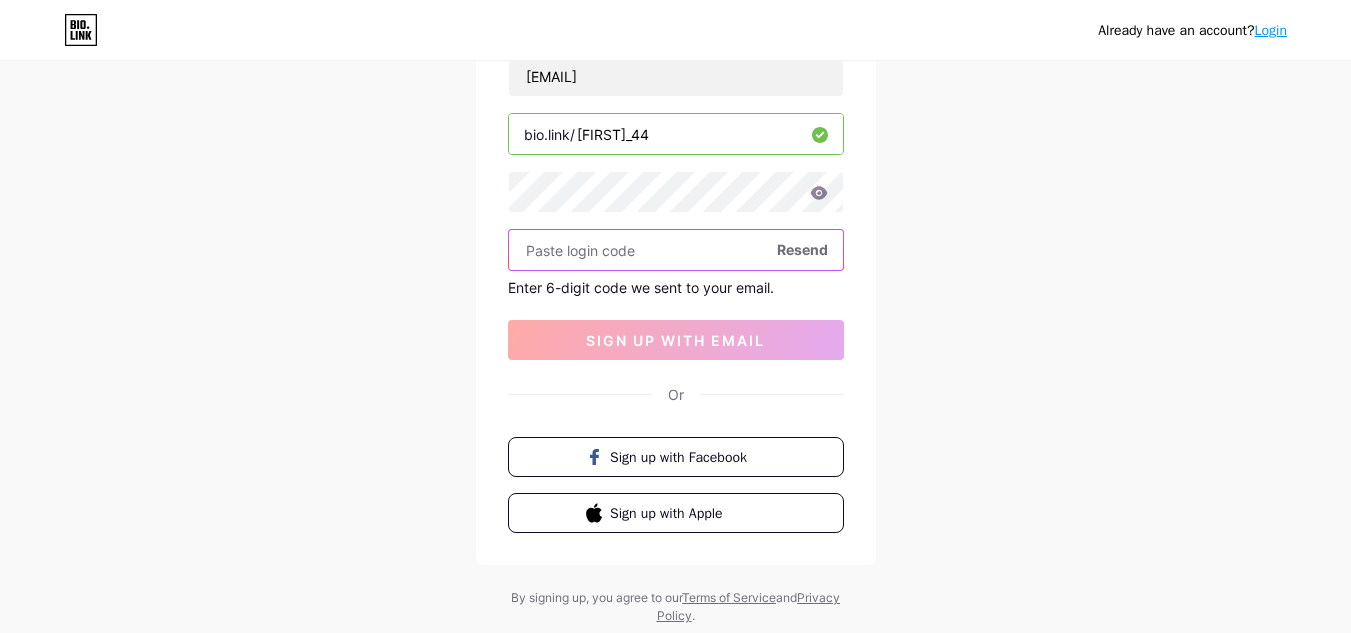 drag, startPoint x: 845, startPoint y: 179, endPoint x: 719, endPoint y: 275, distance: 158.40454 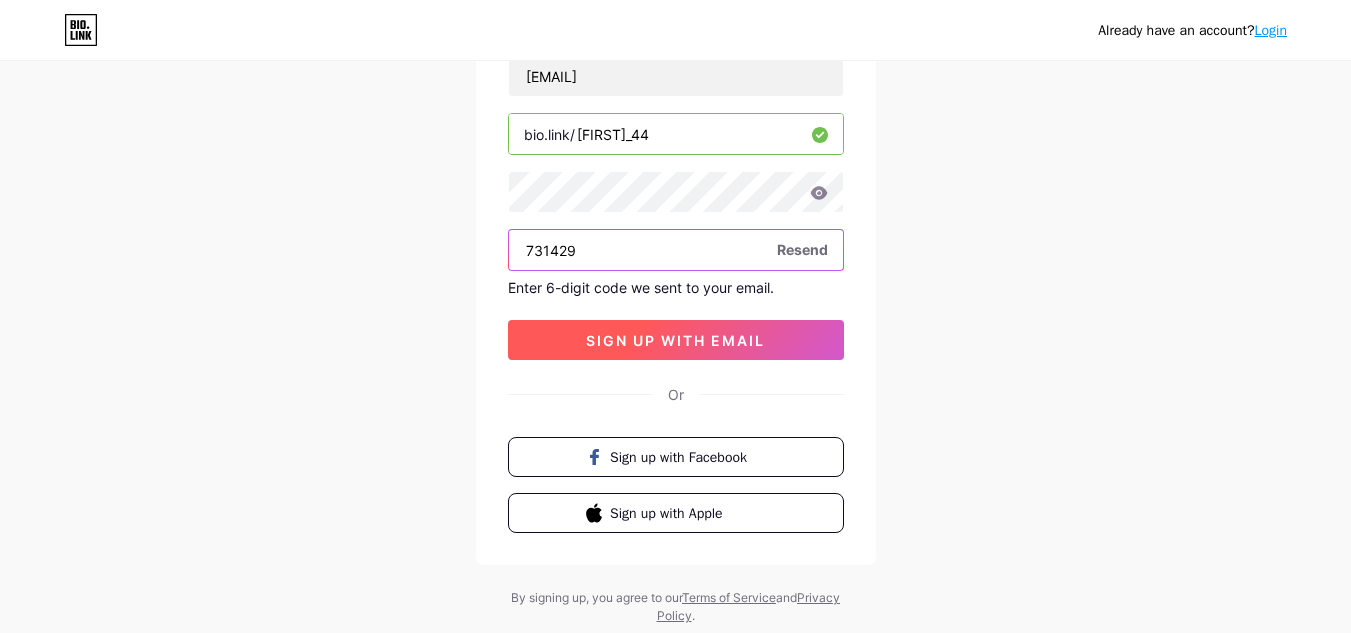 type on "731429" 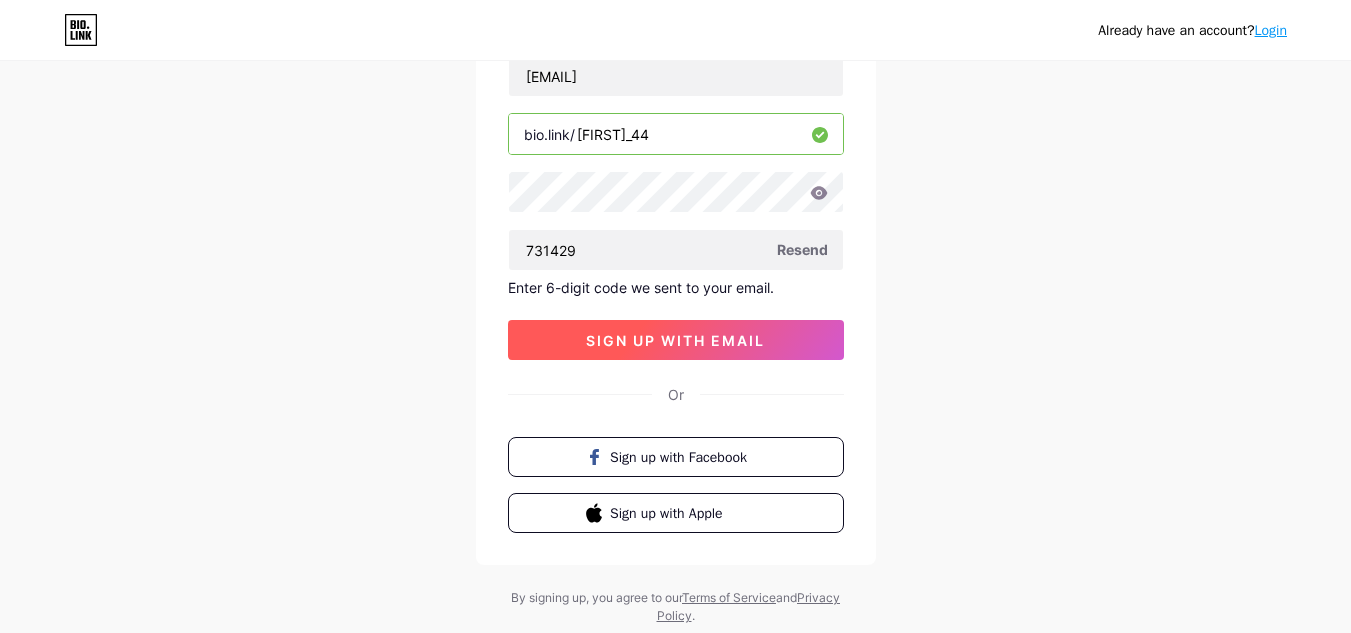 click on "sign up with email" at bounding box center (676, 340) 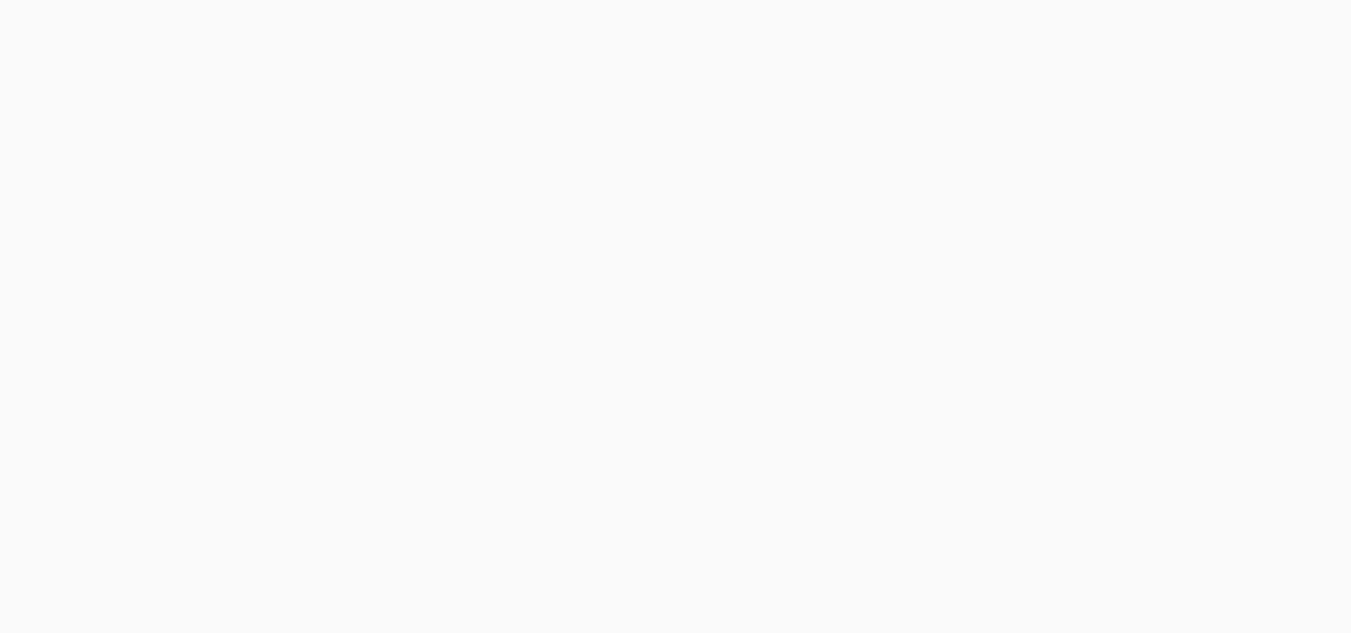 scroll, scrollTop: 0, scrollLeft: 0, axis: both 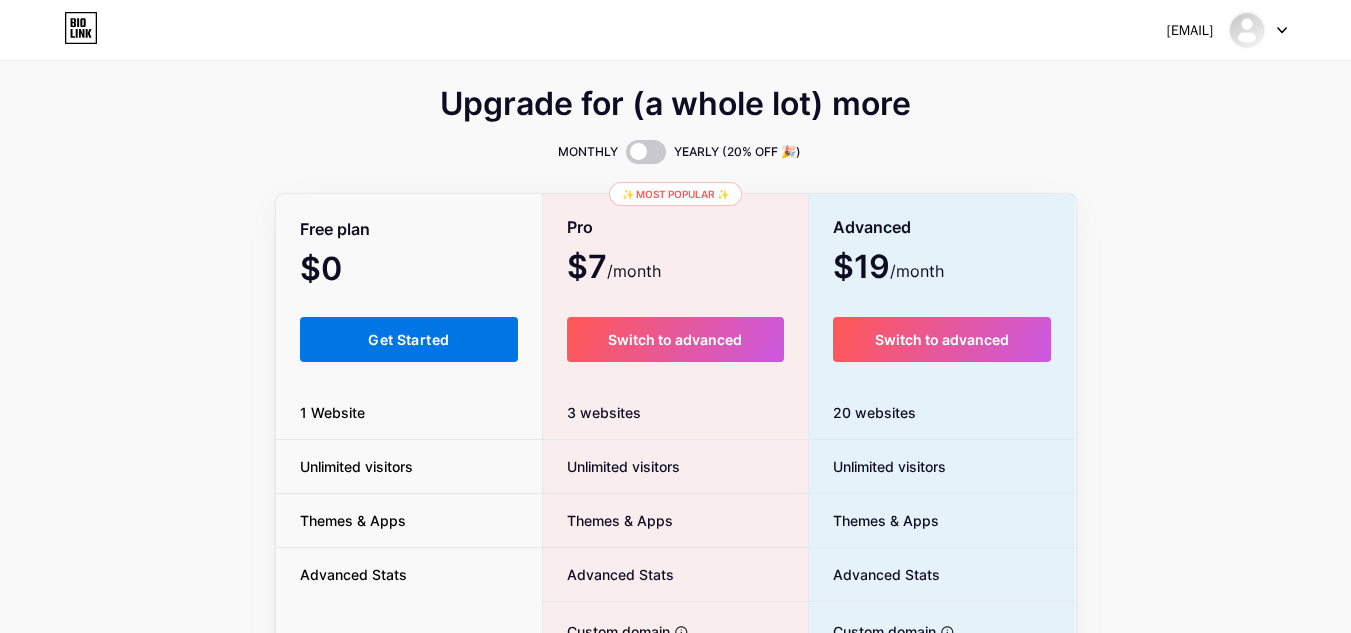 click on "Get Started" at bounding box center [409, 339] 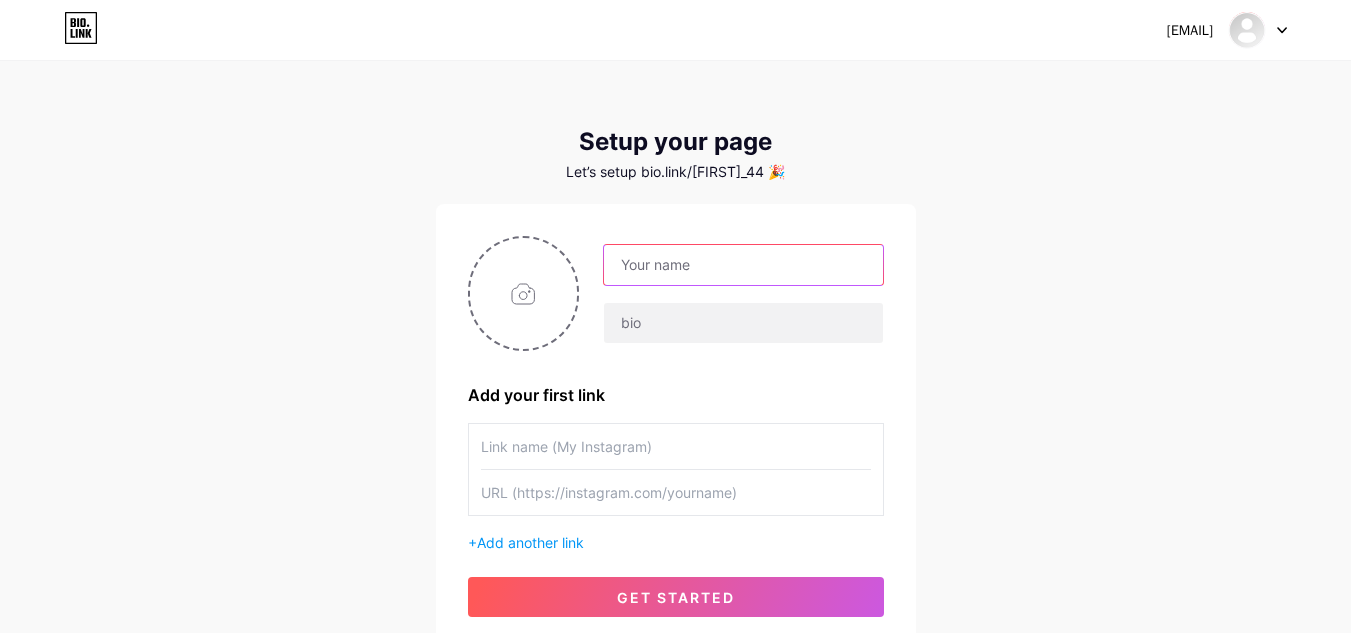 click at bounding box center (743, 265) 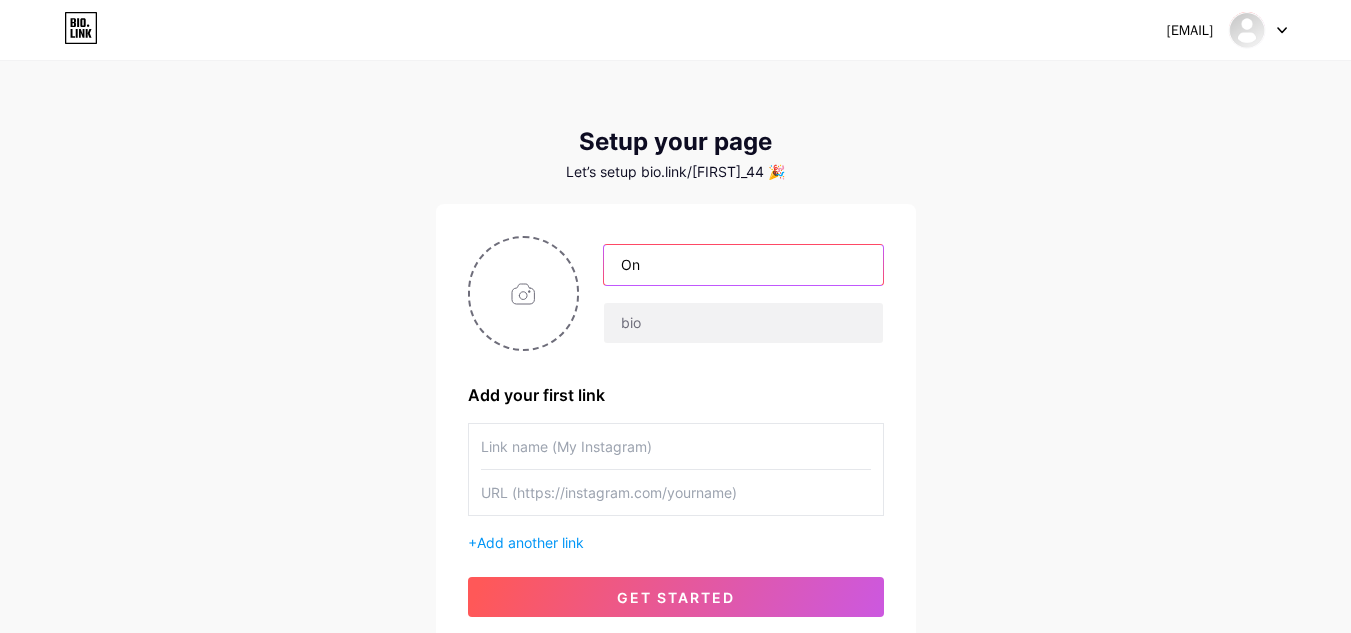 type on "O" 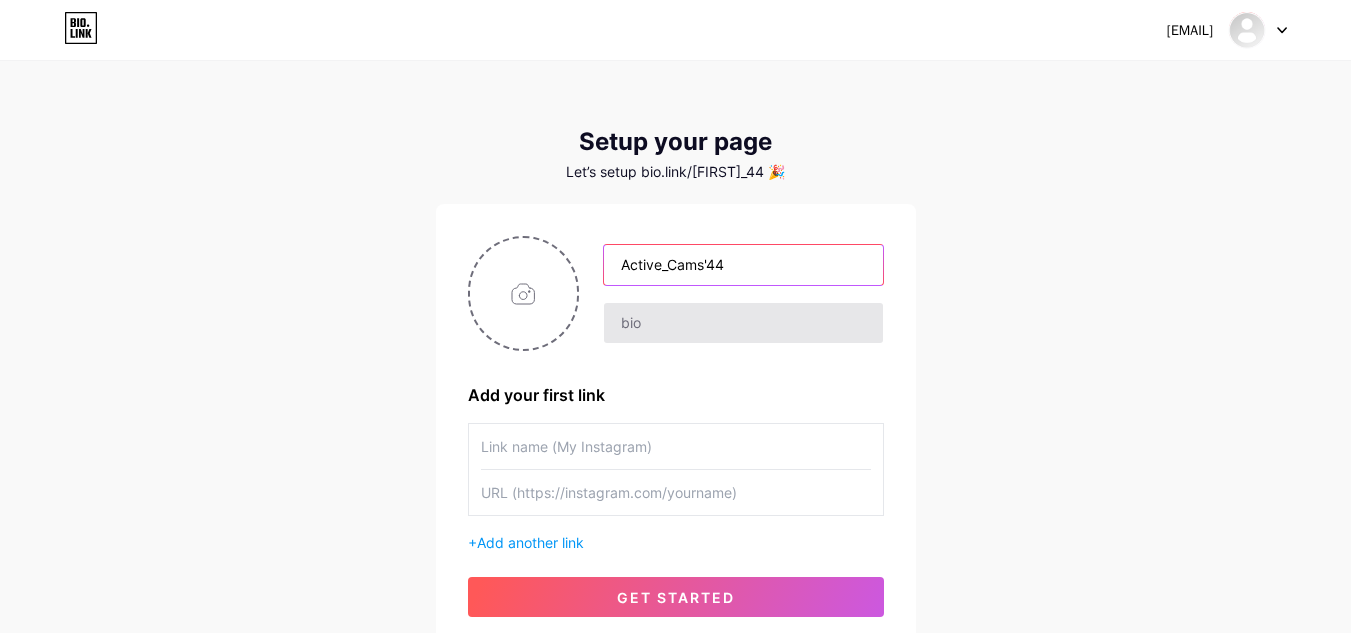 type on "Active_Cams'44" 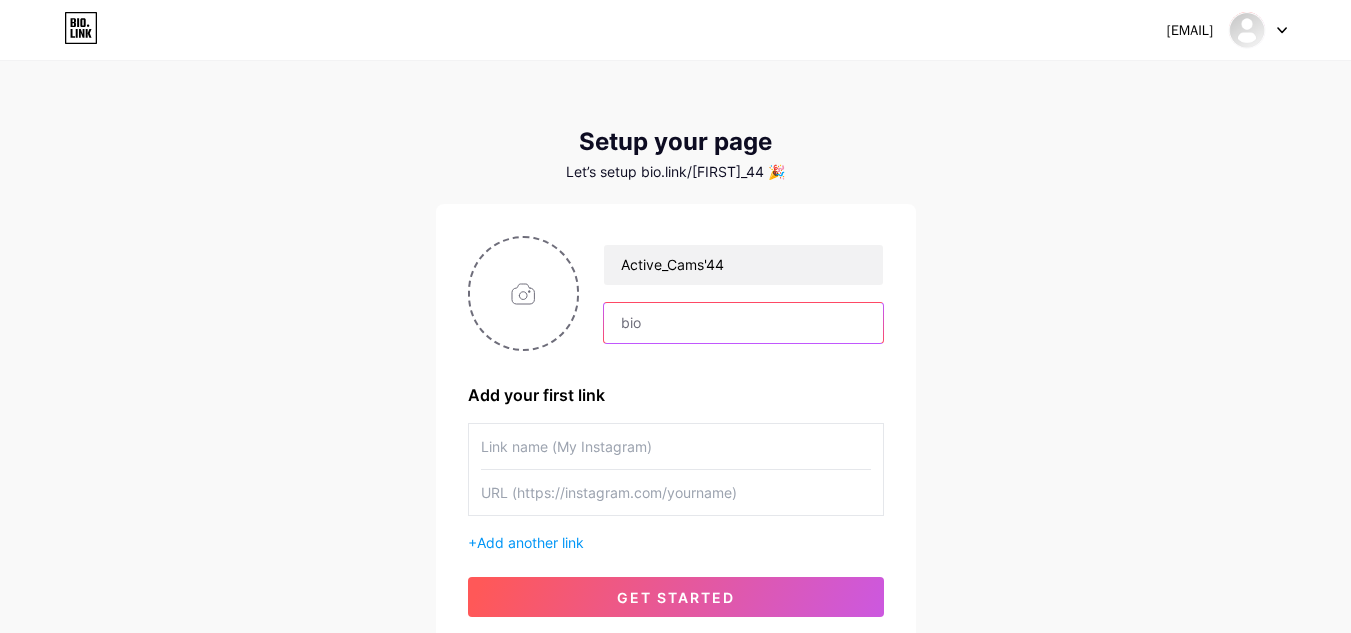 click at bounding box center [743, 323] 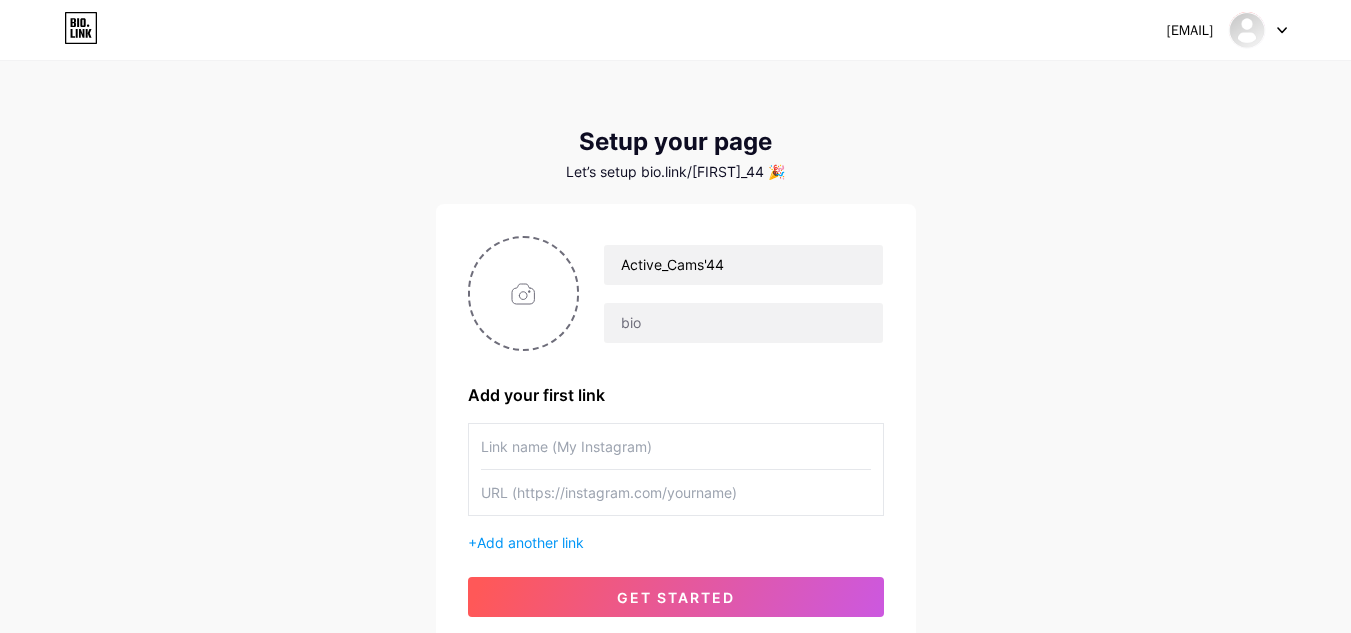 click at bounding box center (676, 446) 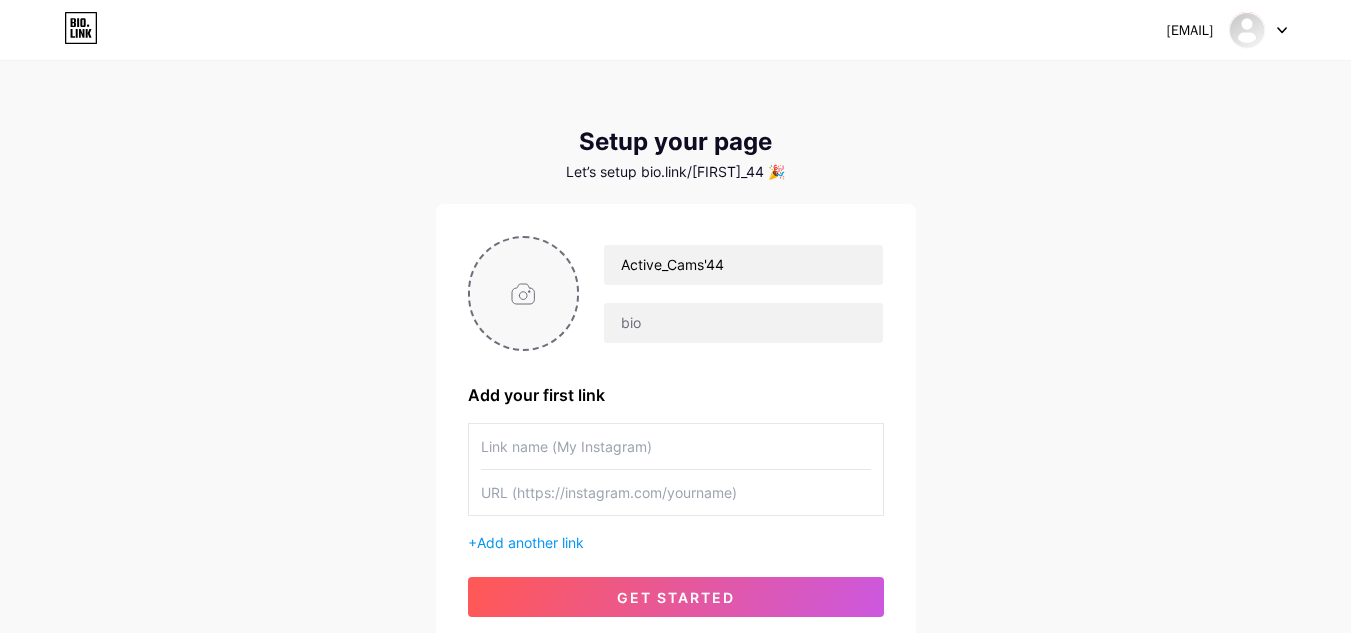 click at bounding box center (524, 293) 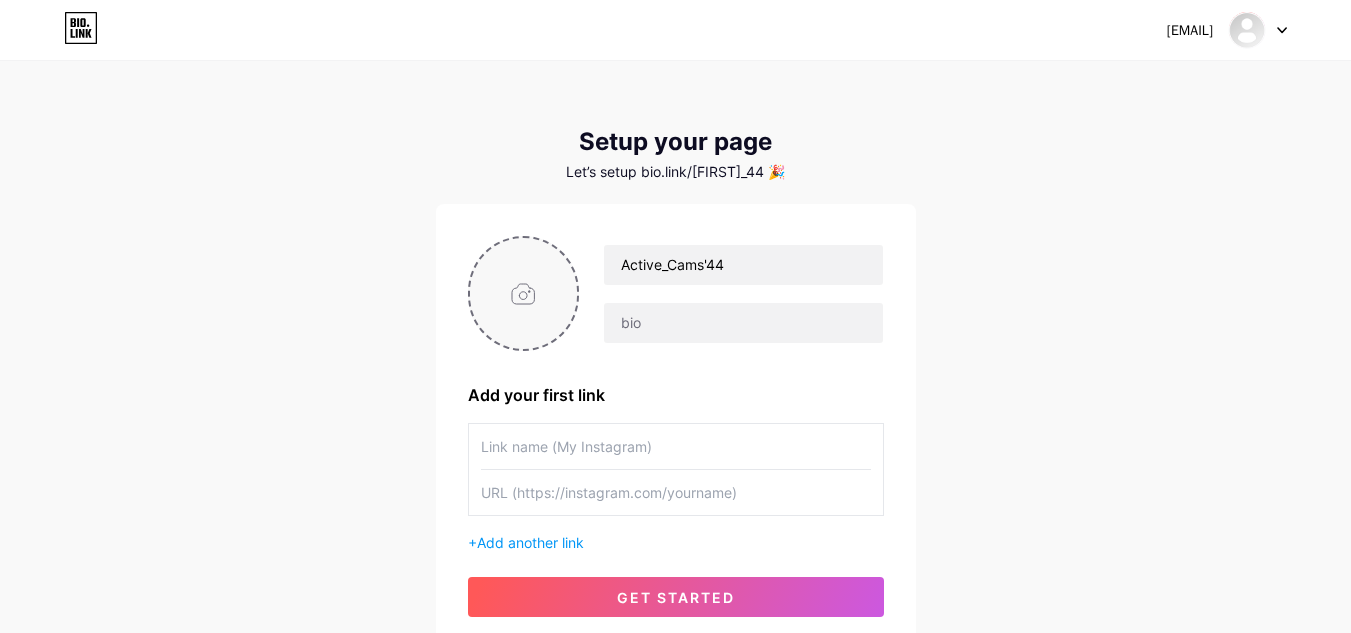 type on "C:\fakepath\unnamed.png" 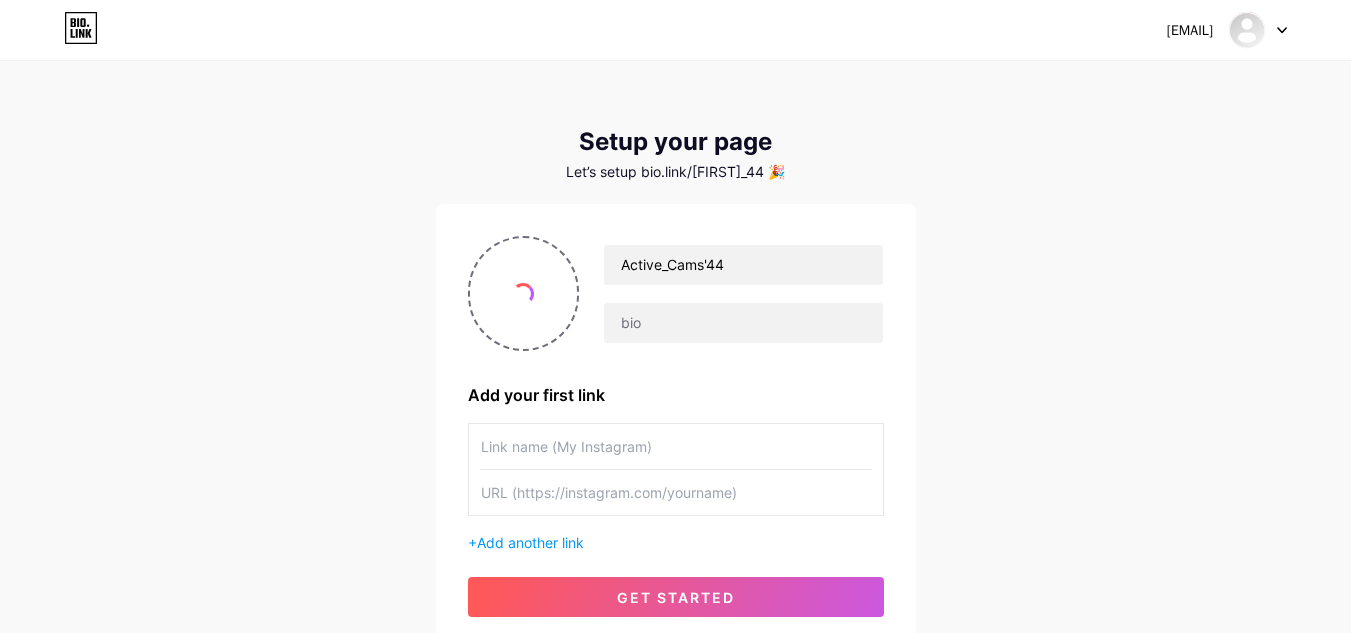 scroll, scrollTop: 100, scrollLeft: 0, axis: vertical 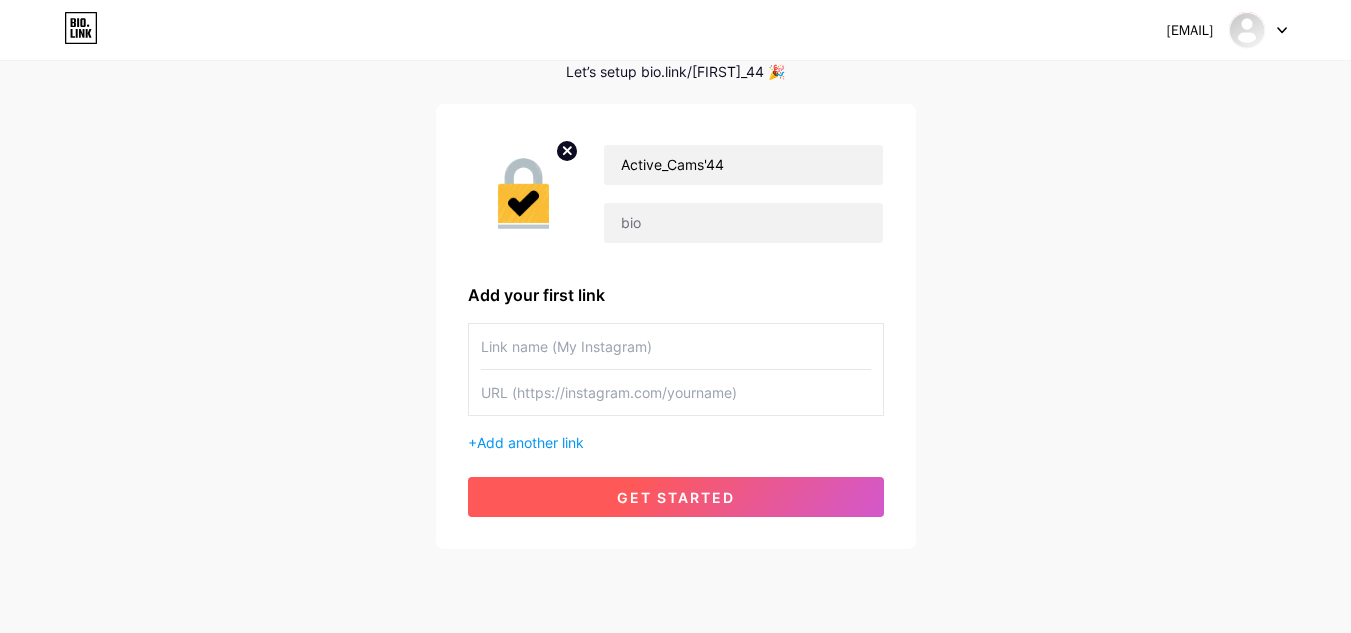 click on "get started" at bounding box center (676, 497) 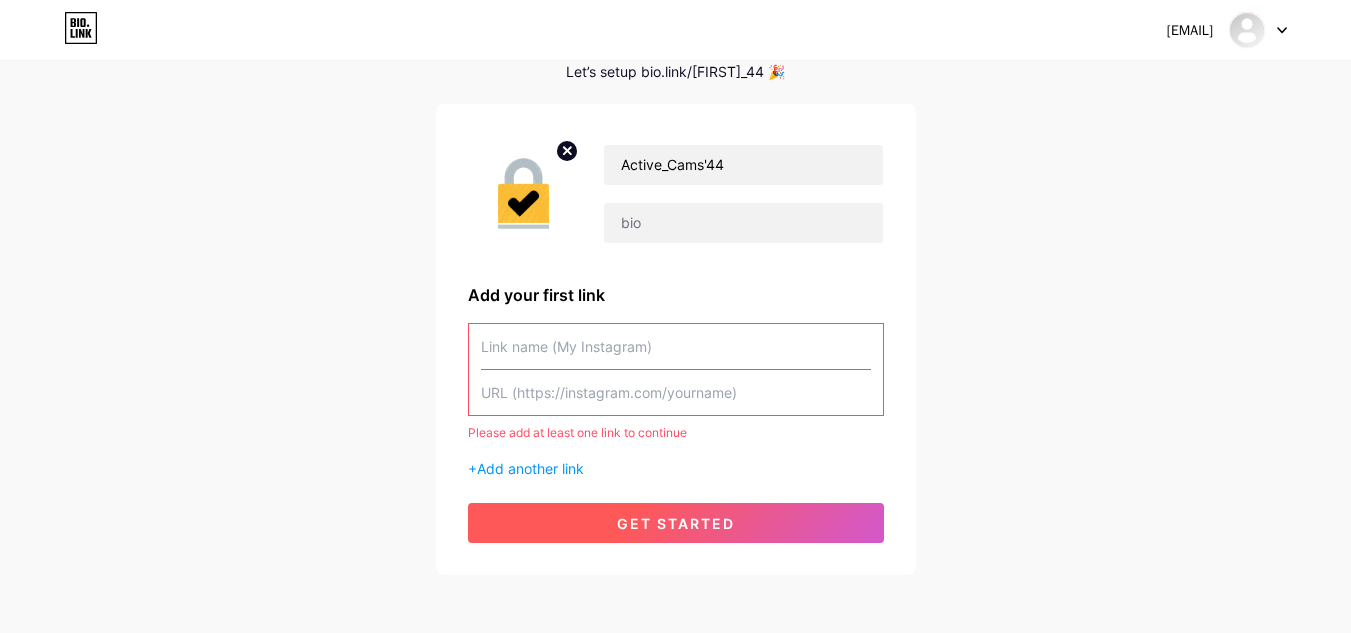 click on "get started" at bounding box center (676, 523) 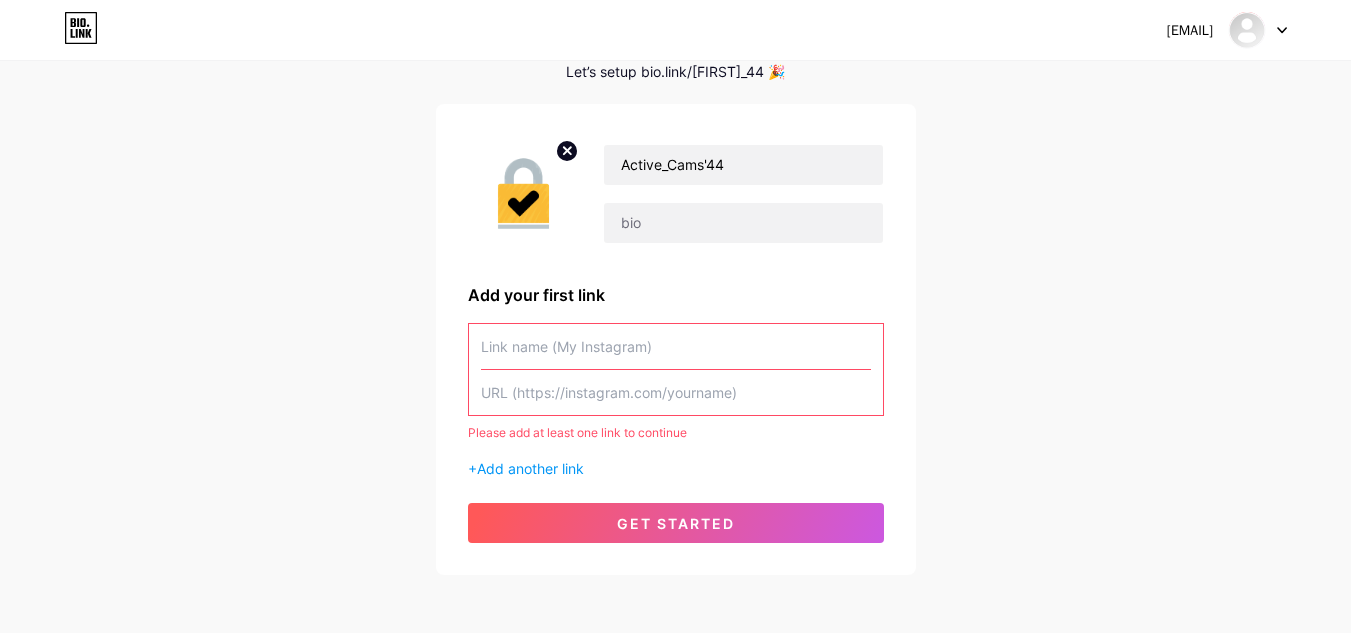 click at bounding box center [676, 392] 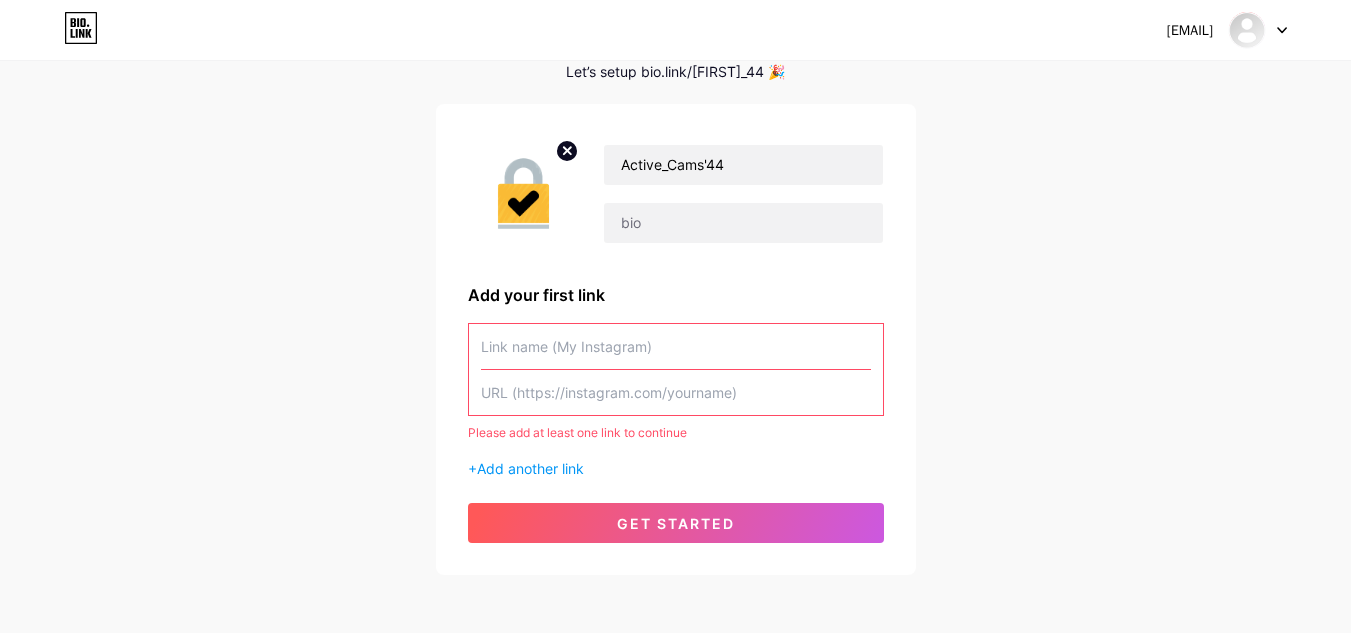 paste on "https://discord.gg/N4rnPY4yYw" 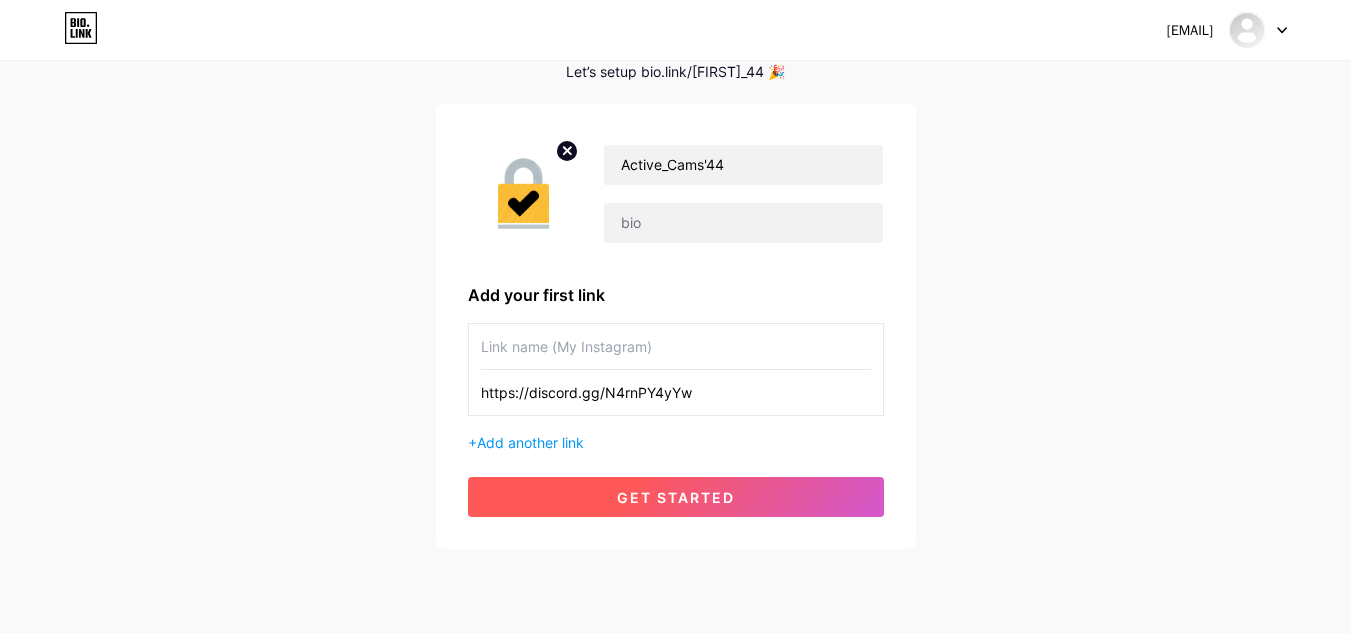 type on "https://discord.gg/N4rnPY4yYw" 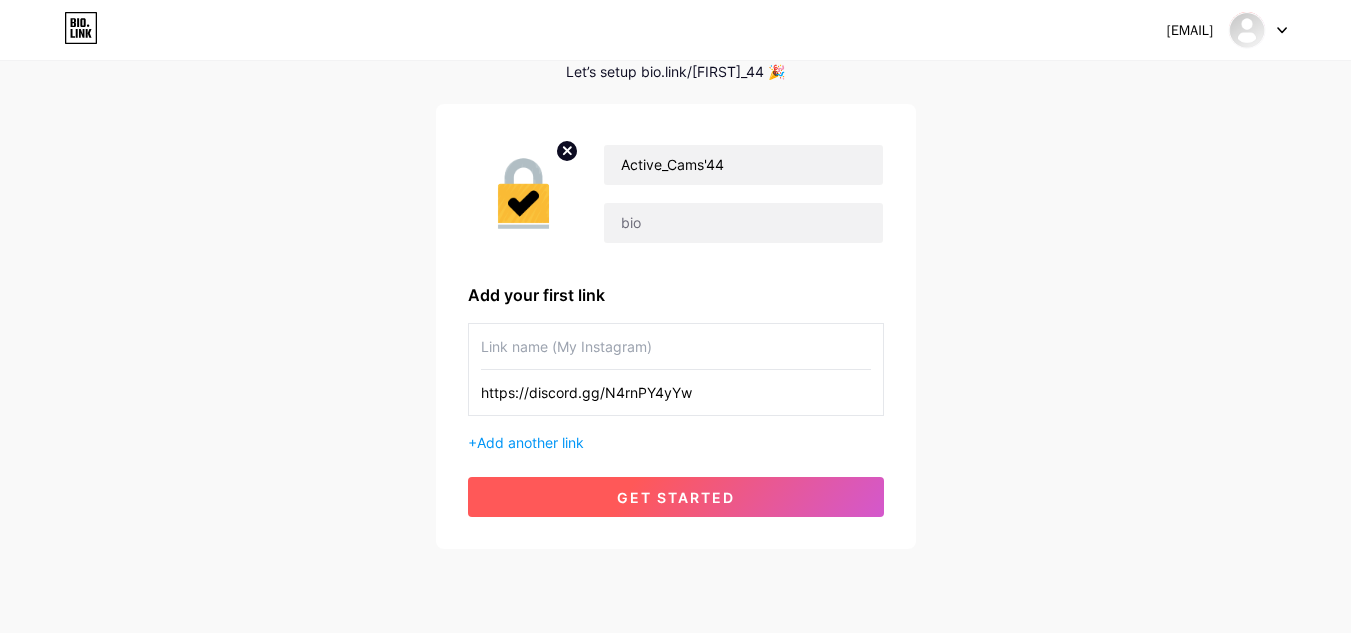 click on "get started" at bounding box center [676, 497] 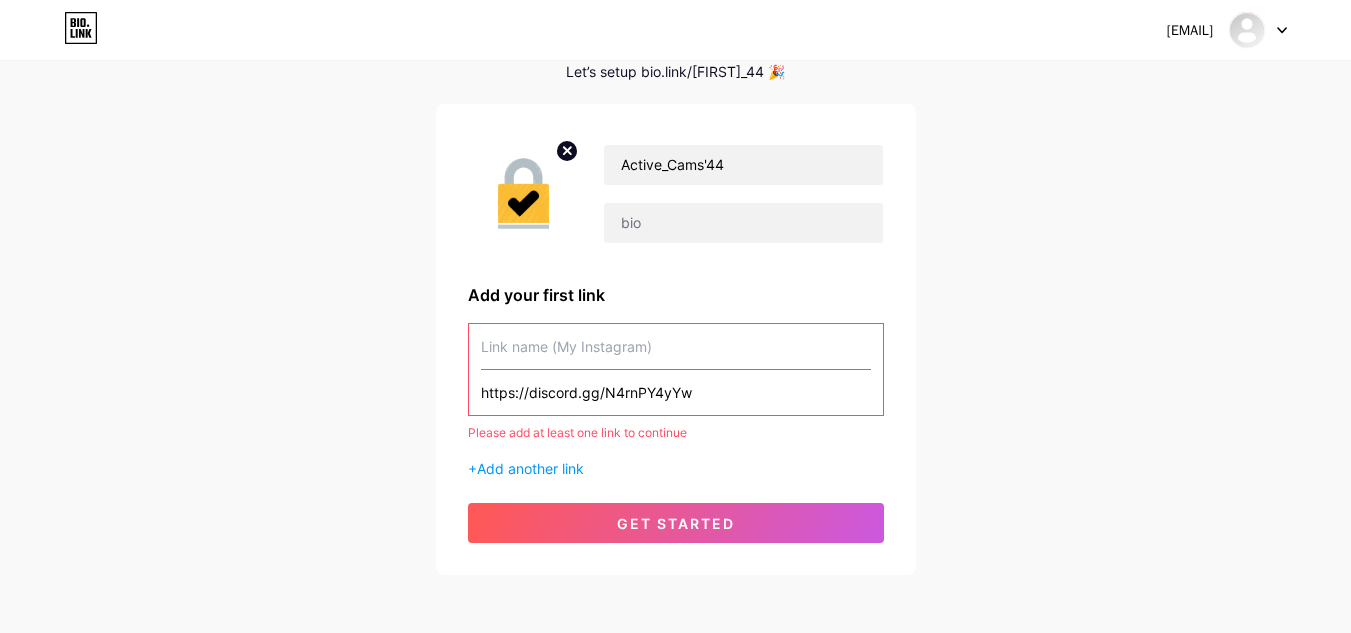 paste on "https://discord.gg/N4rnPY4yYw" 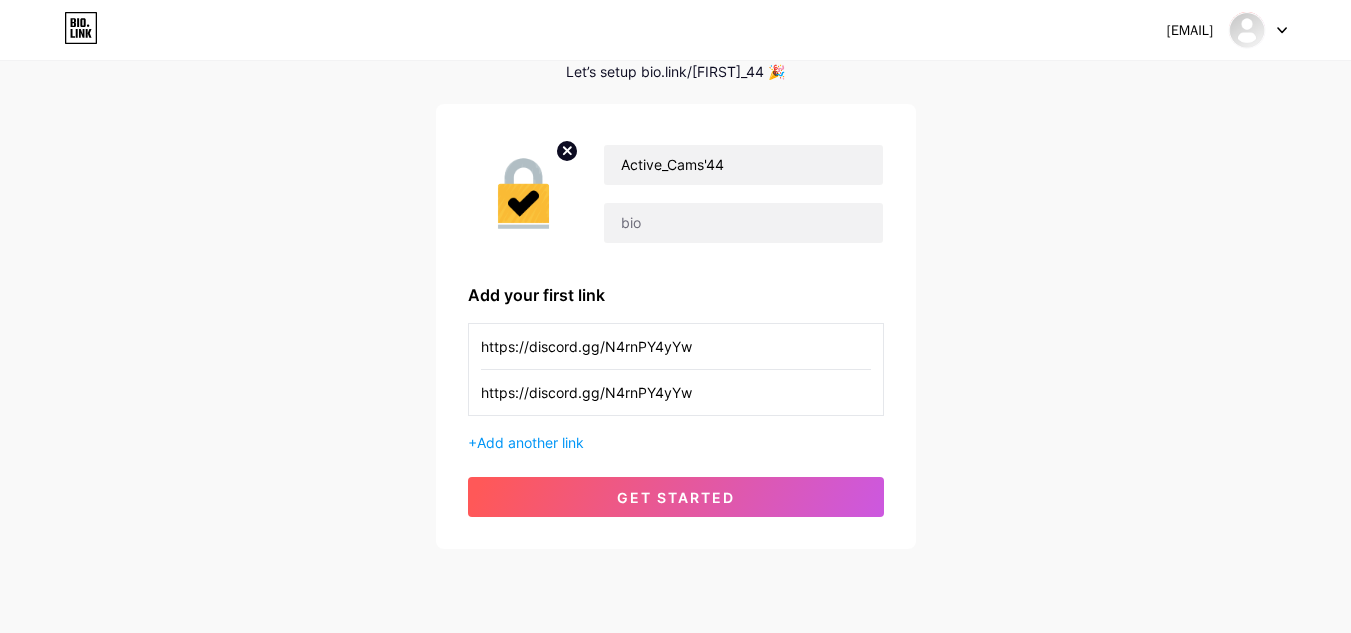type on "https://discord.gg/N4rnPY4yYw" 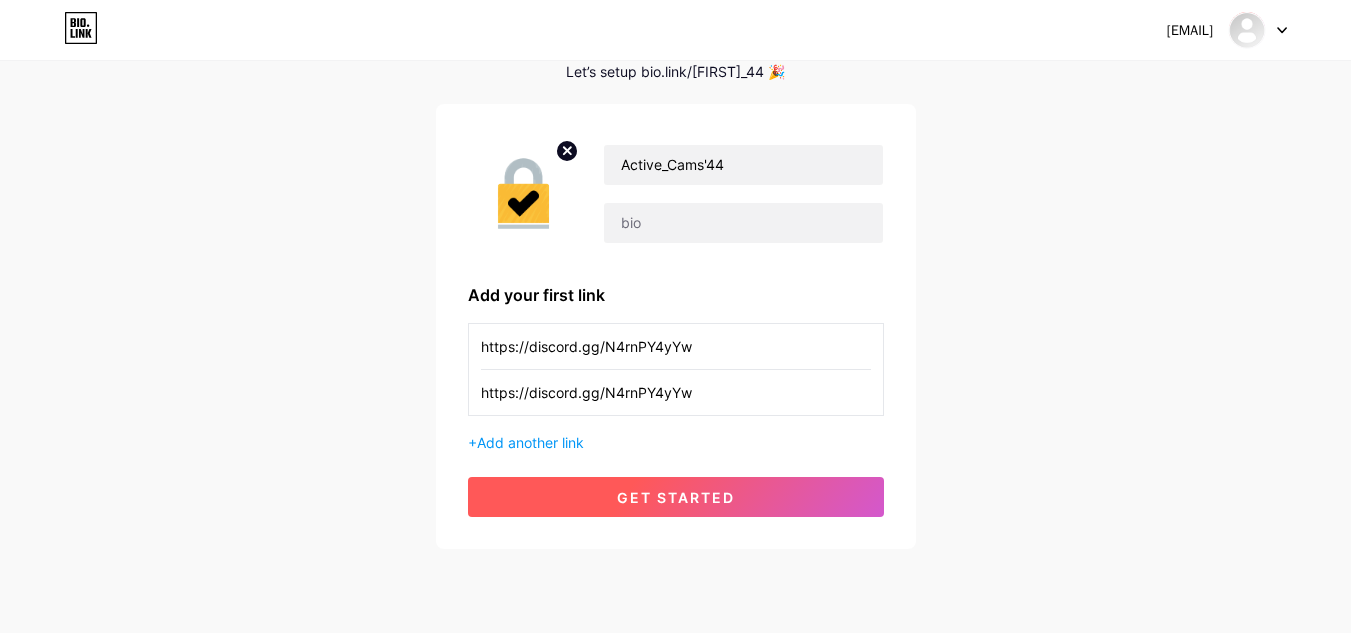 click on "get started" at bounding box center [676, 497] 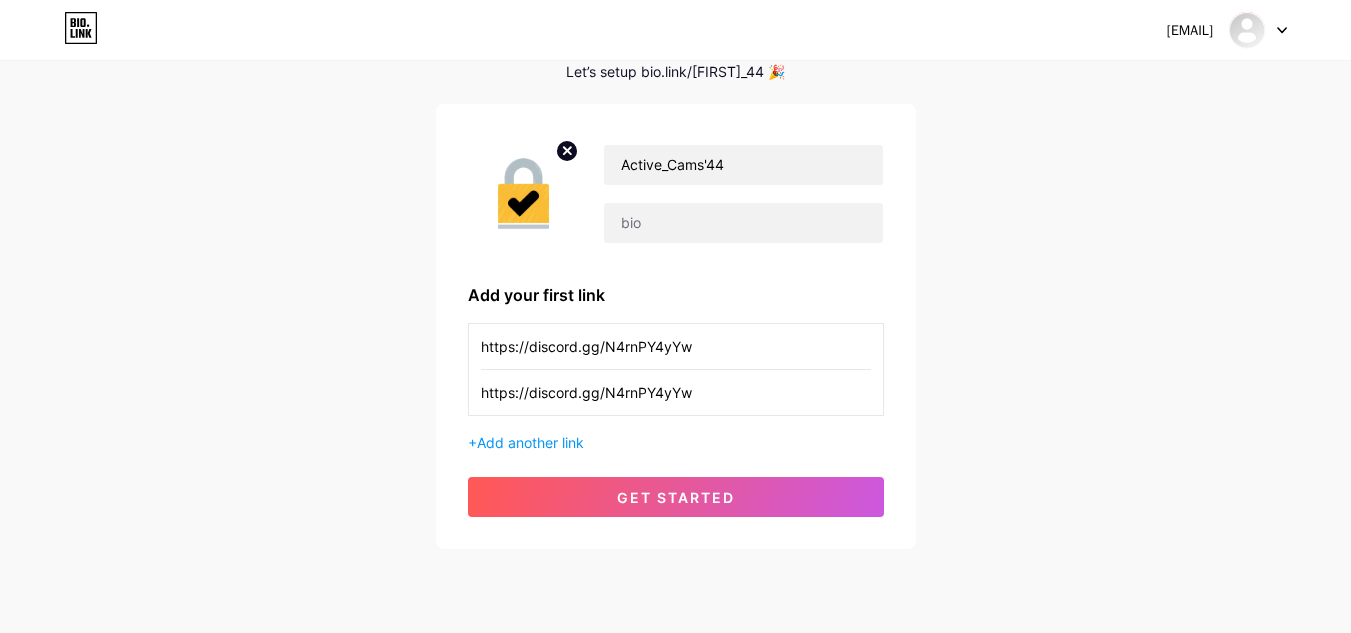 scroll, scrollTop: 0, scrollLeft: 0, axis: both 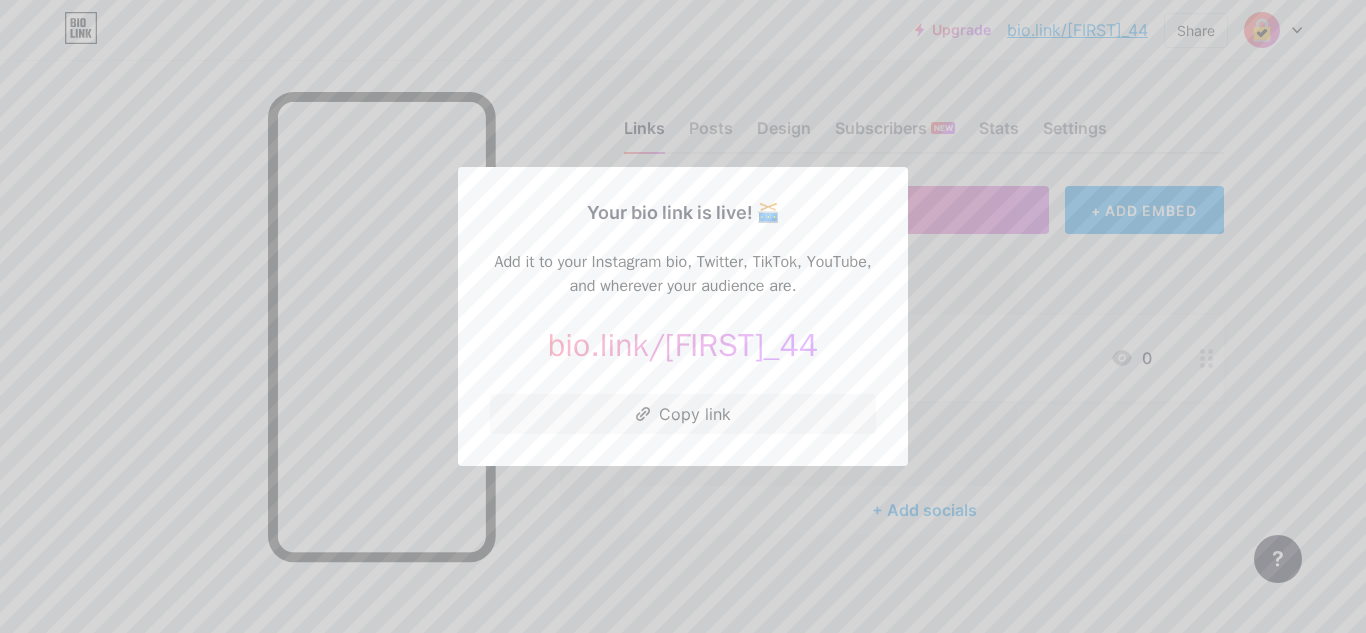 click at bounding box center (683, 316) 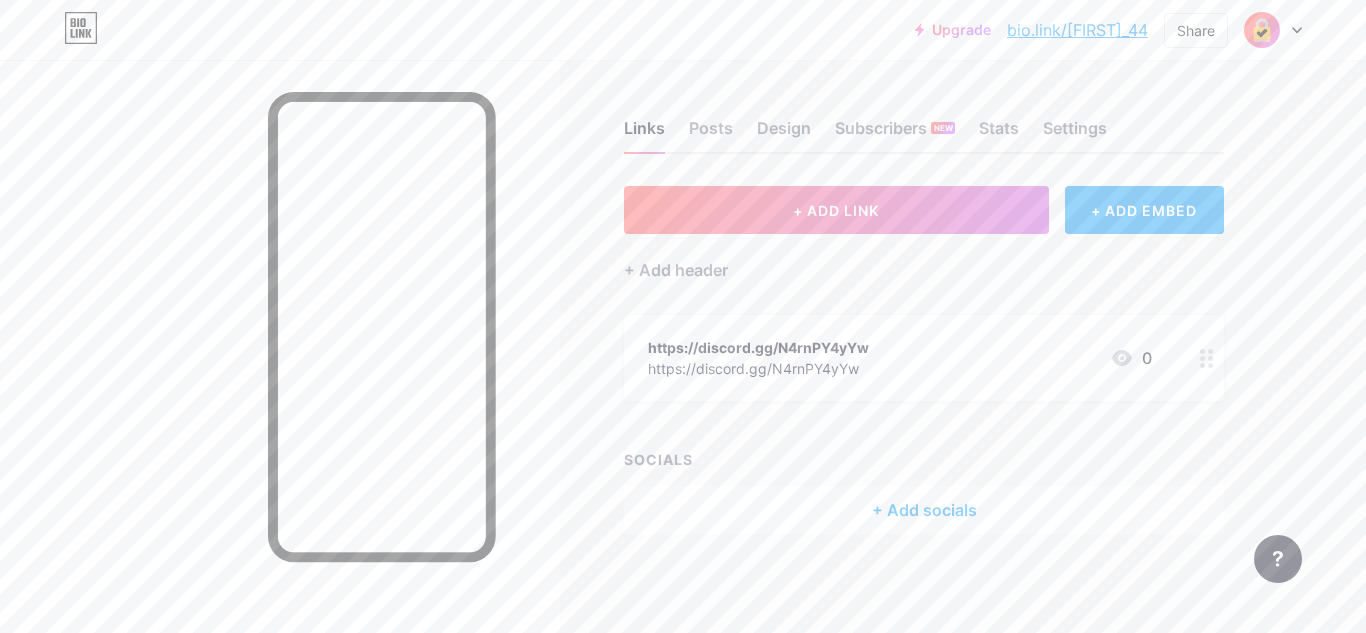 click on "https://discord.gg/N4rnPY4yYw" at bounding box center (758, 347) 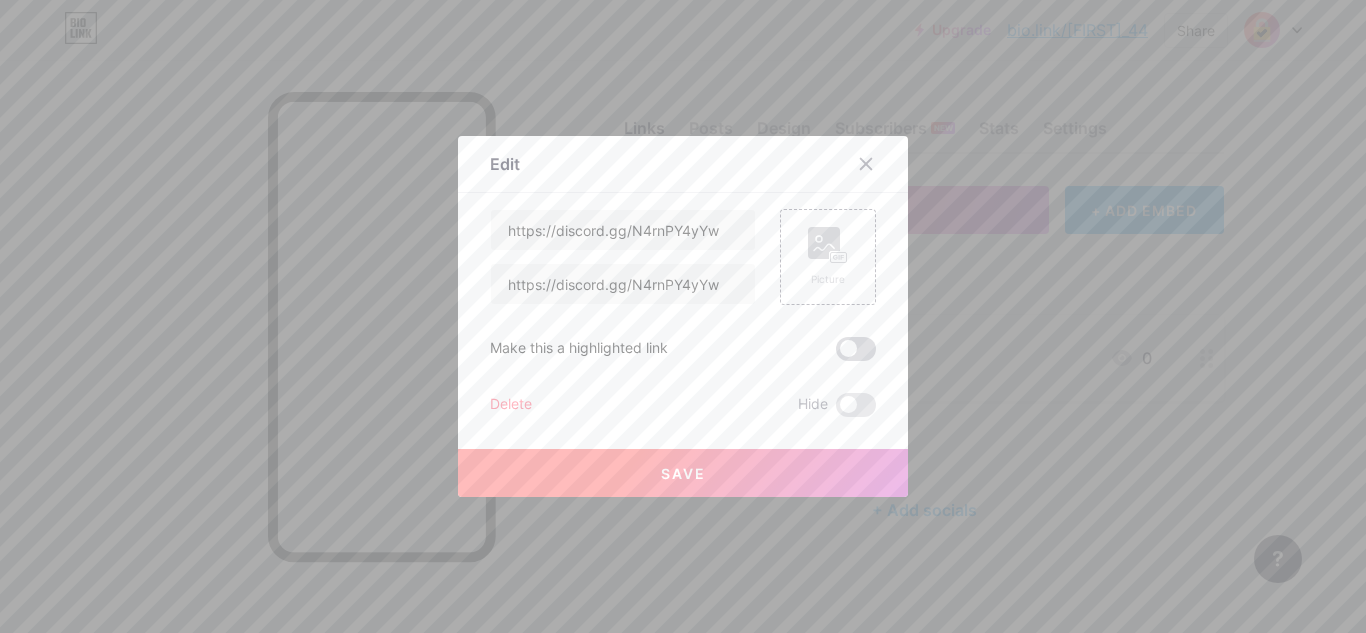 click at bounding box center (856, 349) 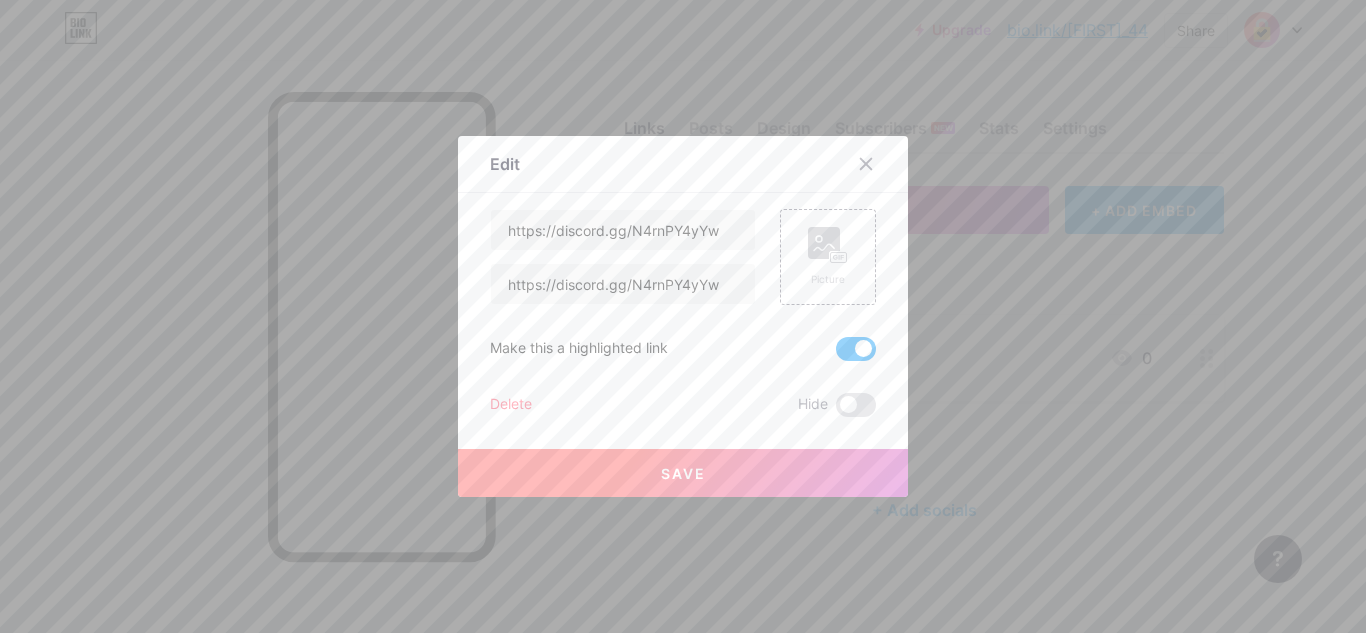 click on "Save" at bounding box center (683, 473) 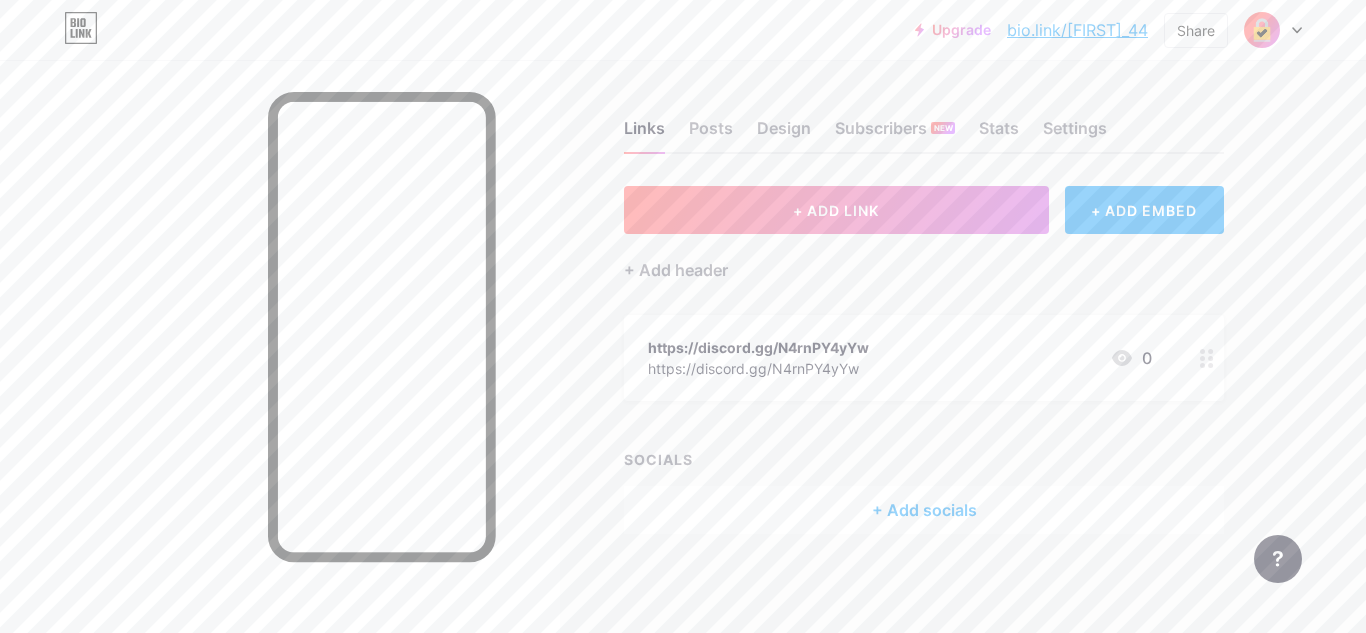 click on "https://discord.gg/N4rnPY4yYw" at bounding box center [758, 368] 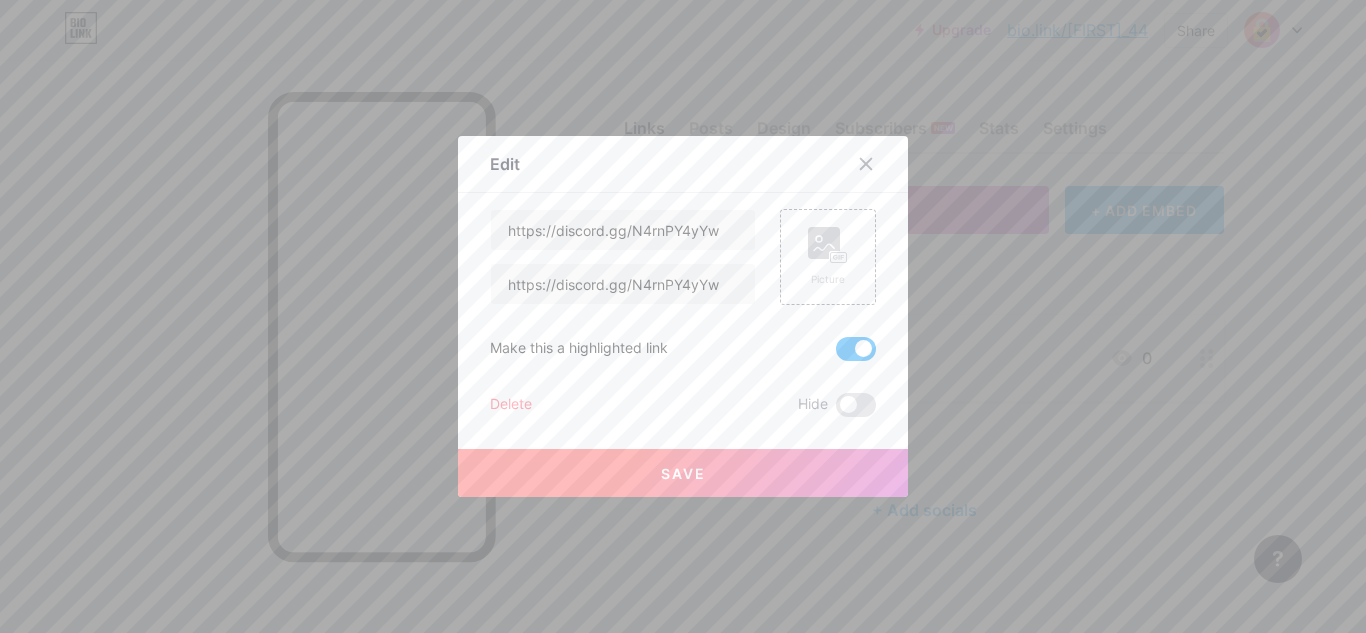 click on "Save" at bounding box center (683, 473) 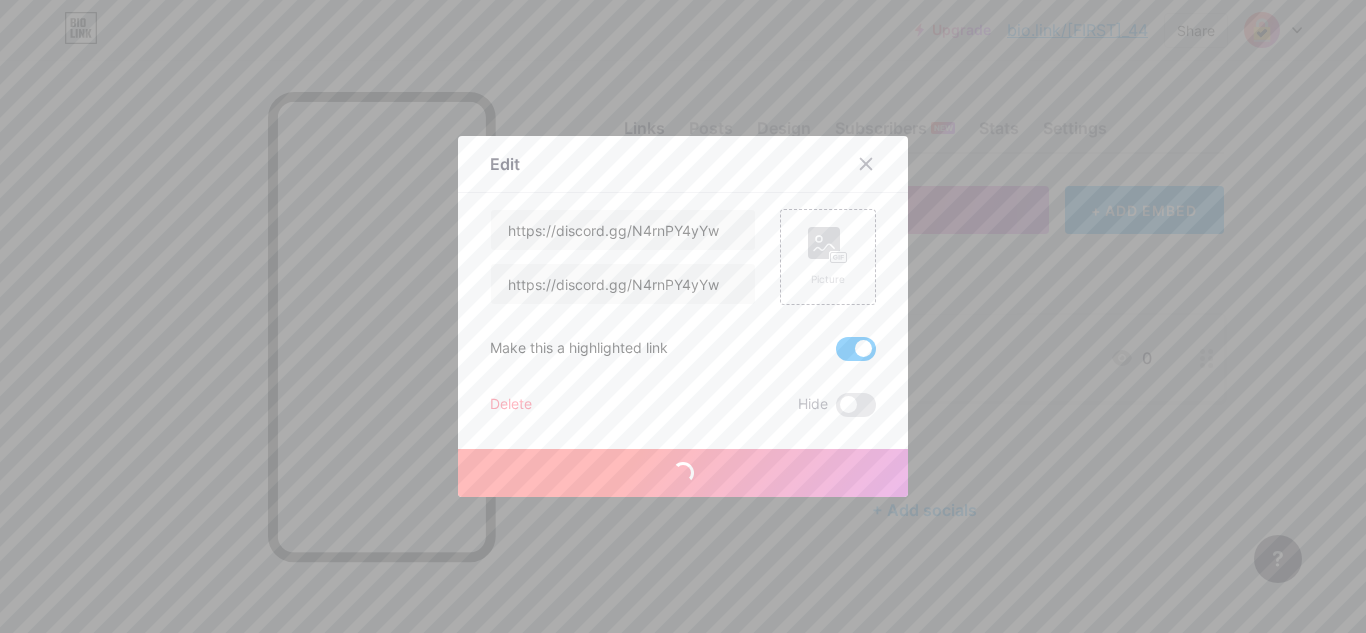 click on "Save" at bounding box center (683, 473) 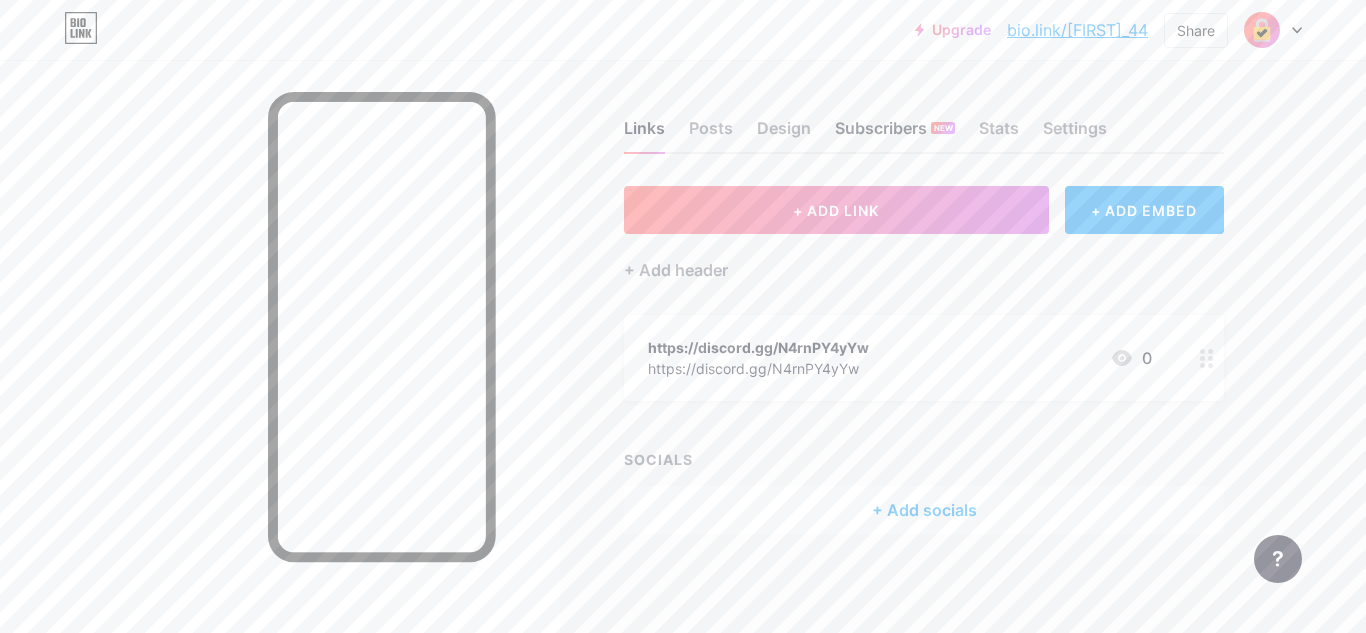click on "Subscribers
NEW" at bounding box center (895, 134) 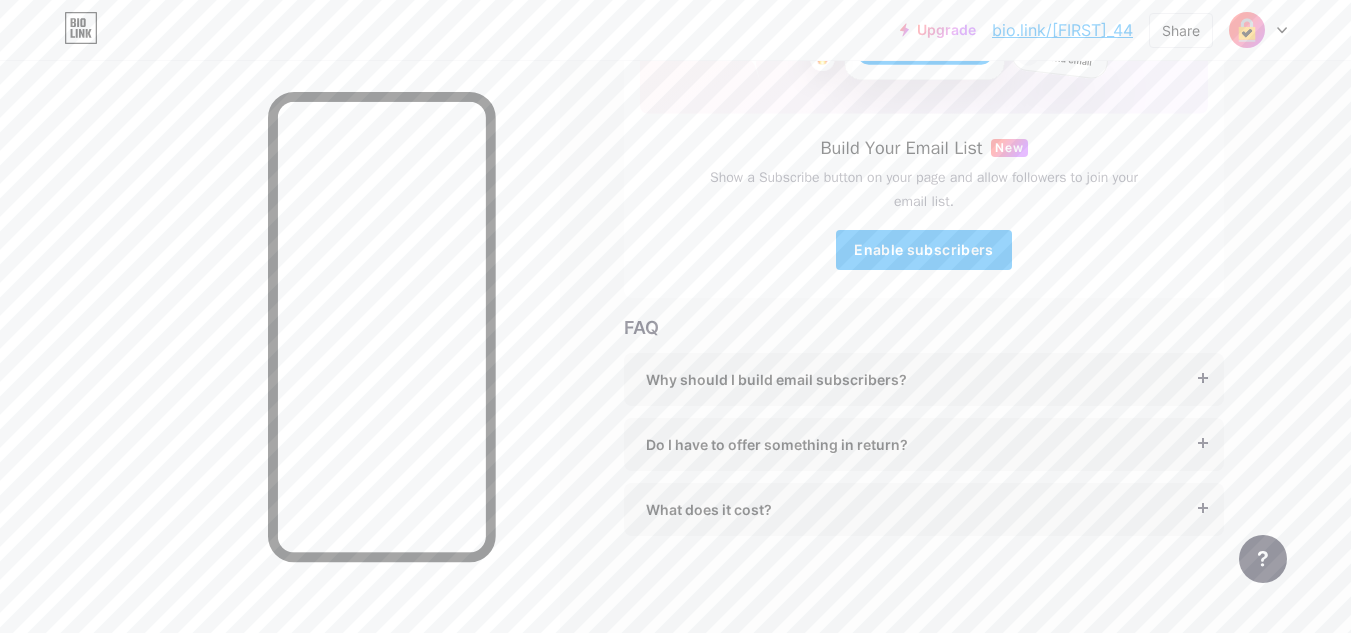 scroll, scrollTop: 322, scrollLeft: 0, axis: vertical 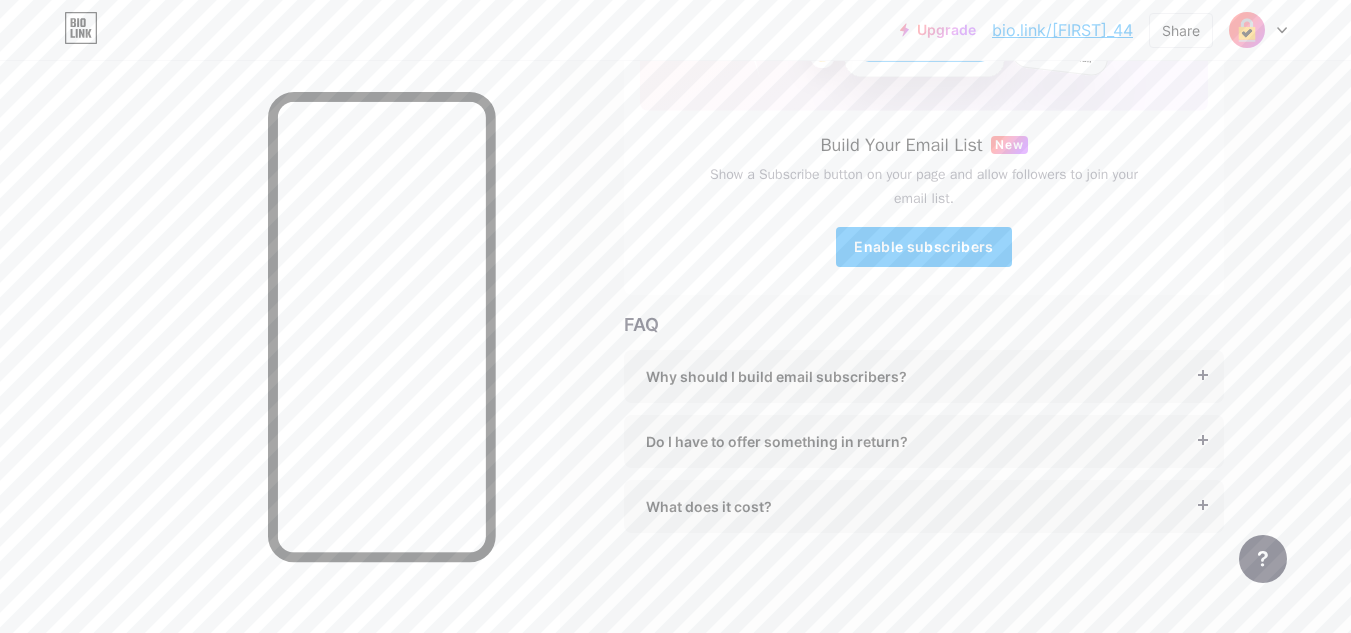 click on "Do I have to offer something in return?" at bounding box center (777, 441) 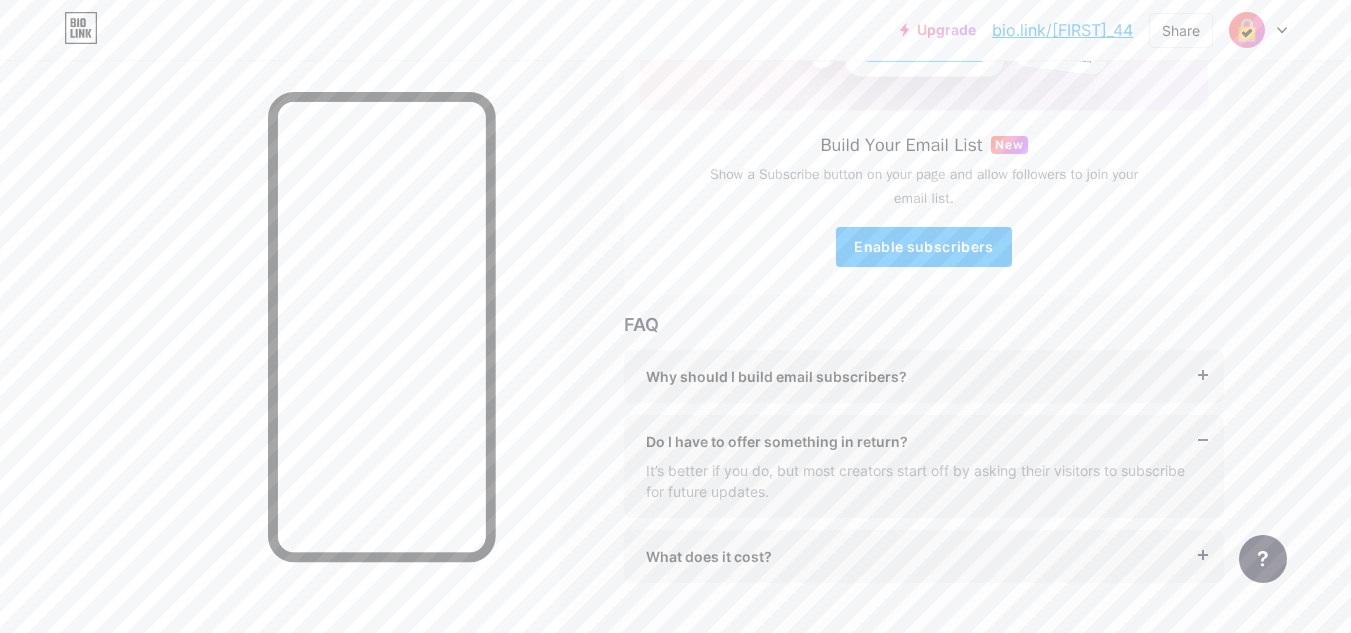 click on "Do I have to offer something in return?" at bounding box center [777, 441] 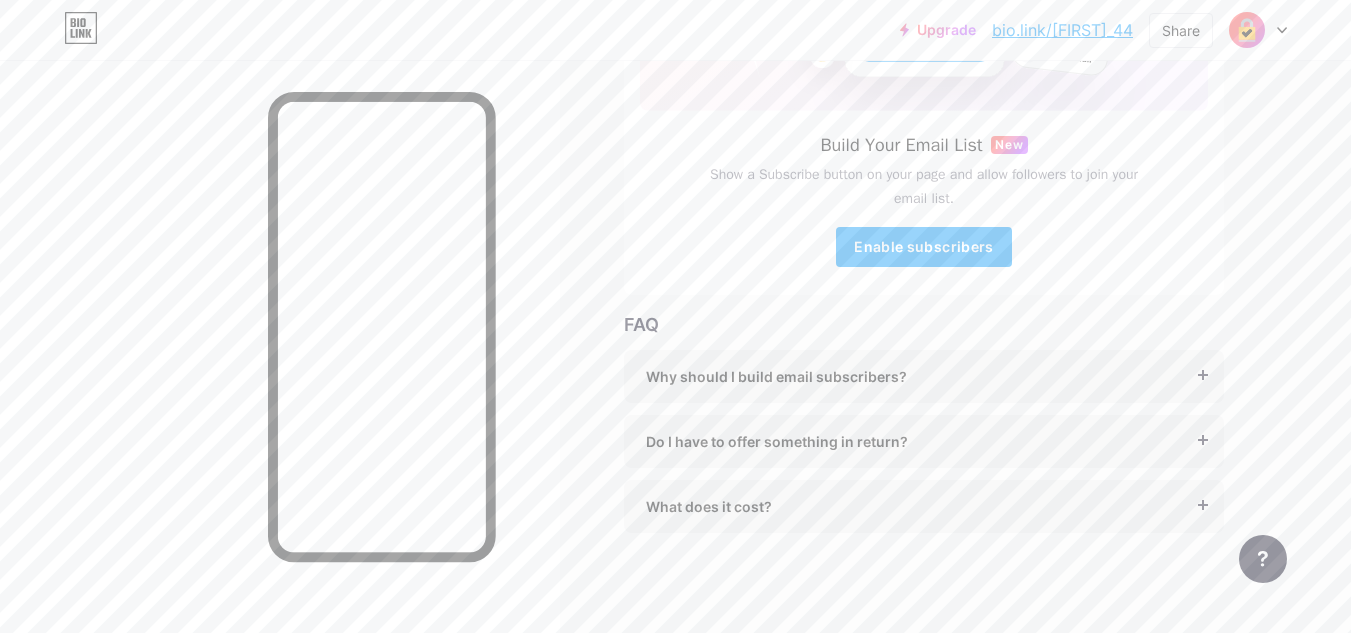 click on "What does it cost?" at bounding box center (924, 506) 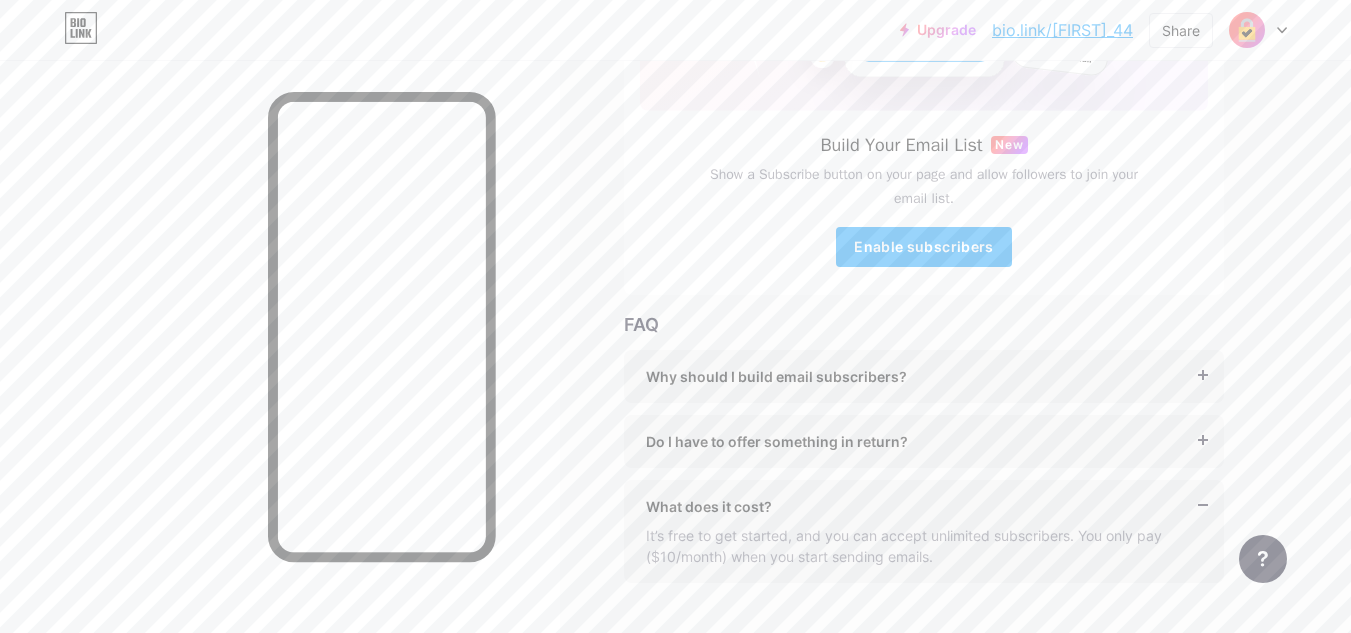 click on "What does it cost?" at bounding box center [924, 506] 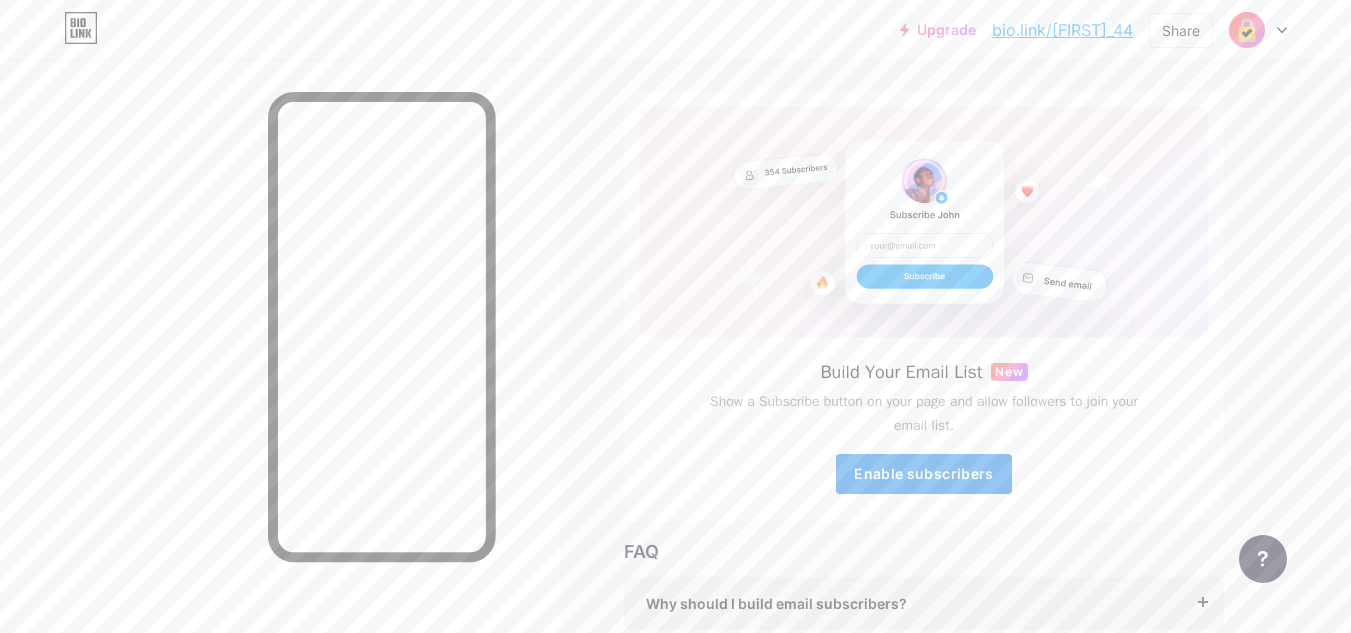 scroll, scrollTop: 22, scrollLeft: 0, axis: vertical 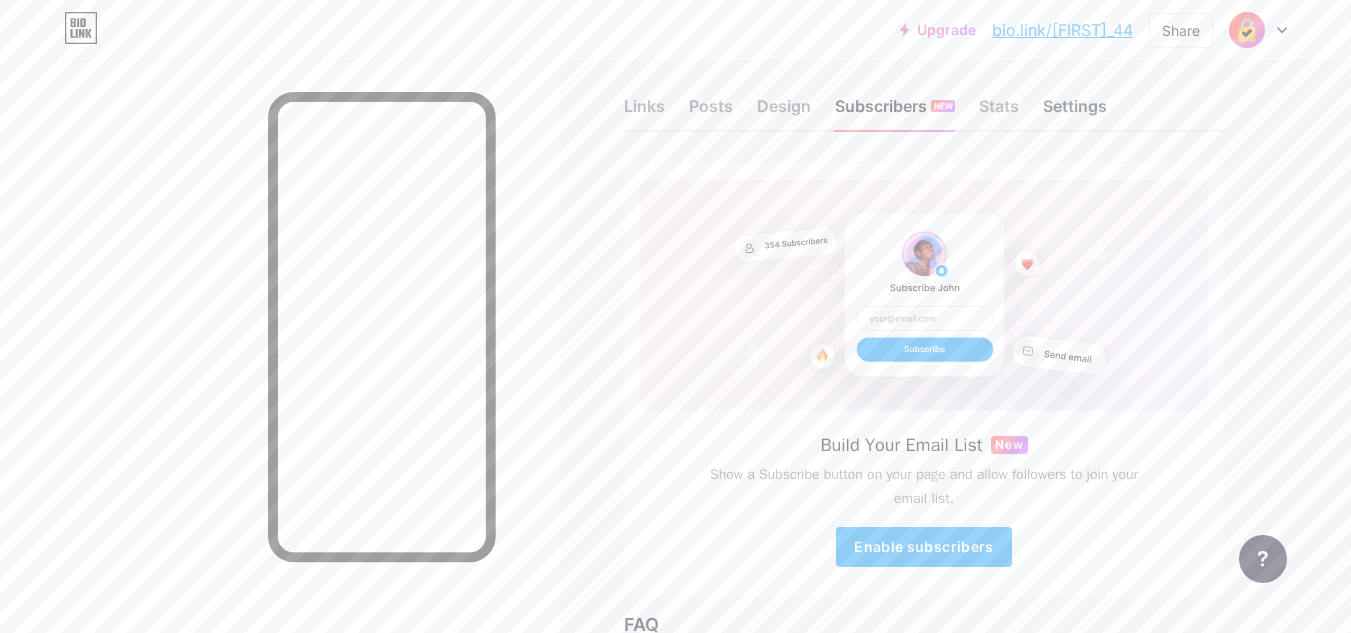 click on "Settings" at bounding box center [1075, 112] 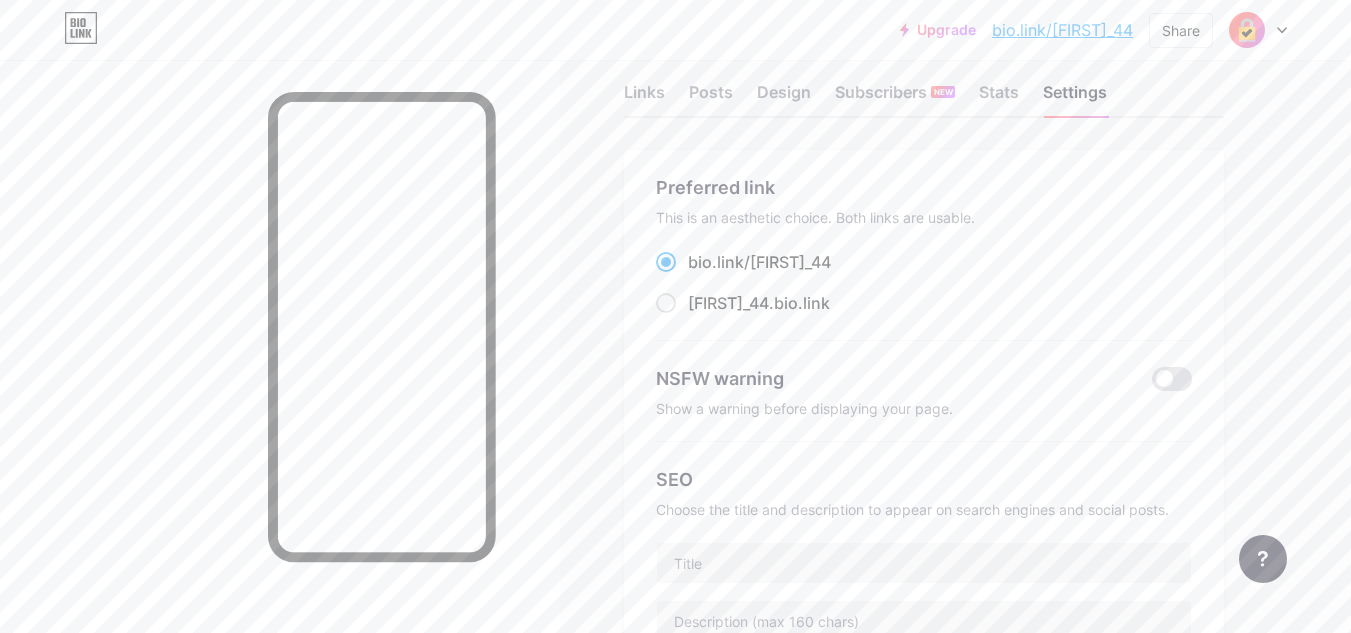 scroll, scrollTop: 0, scrollLeft: 0, axis: both 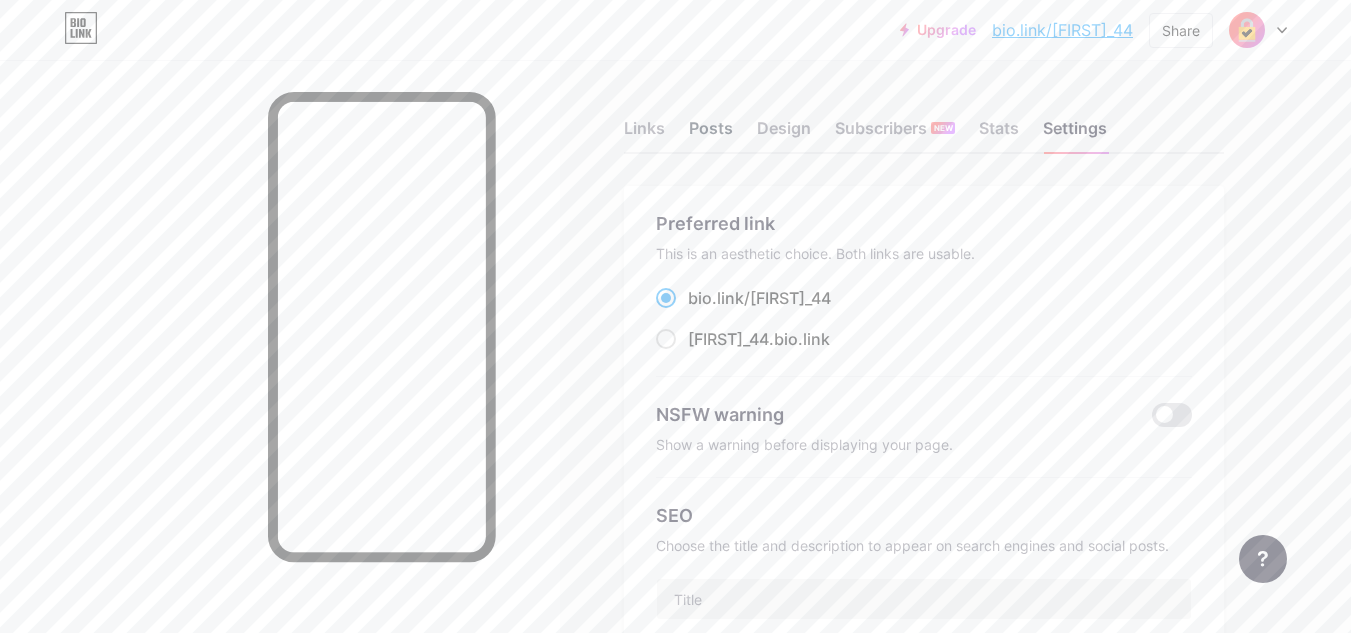 click on "Posts" at bounding box center (711, 134) 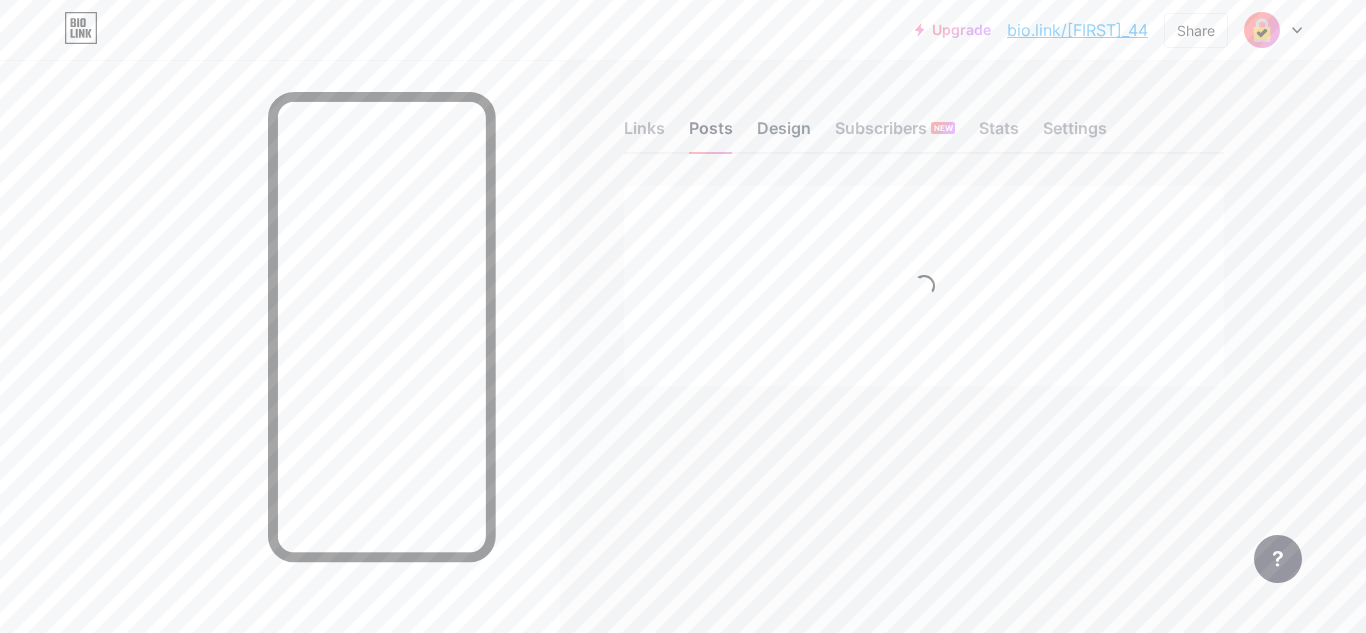 click on "Design" at bounding box center [784, 134] 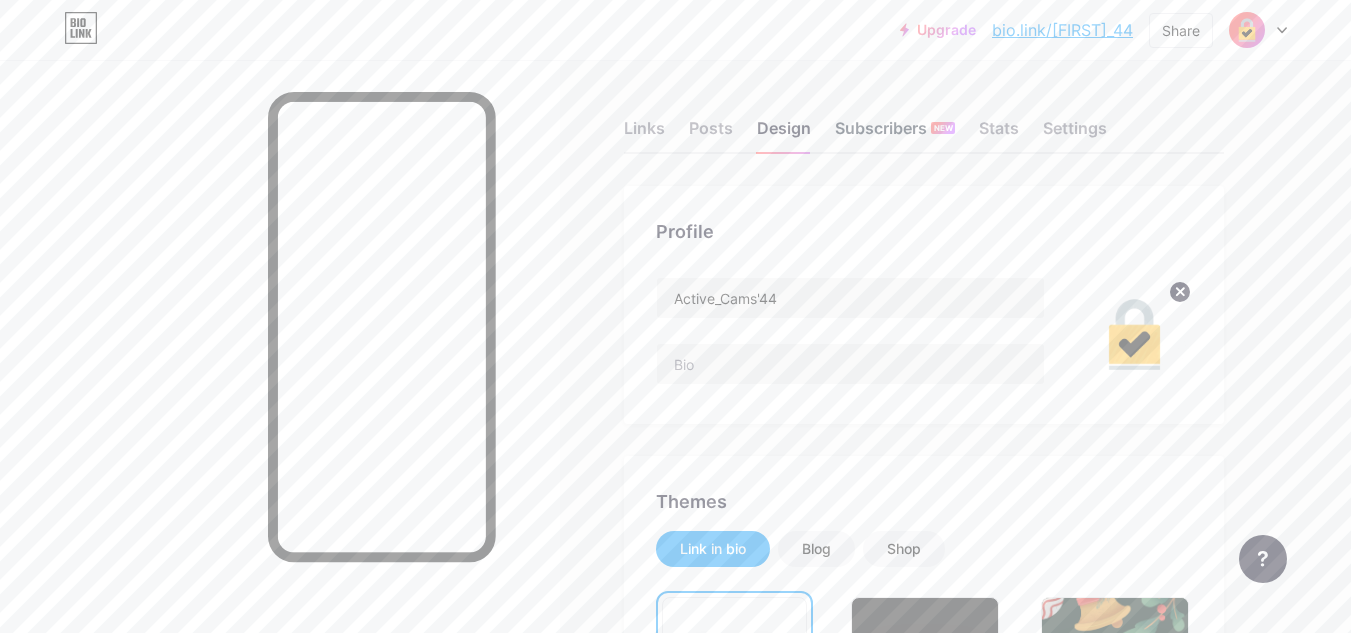click on "Subscribers
NEW" at bounding box center [895, 134] 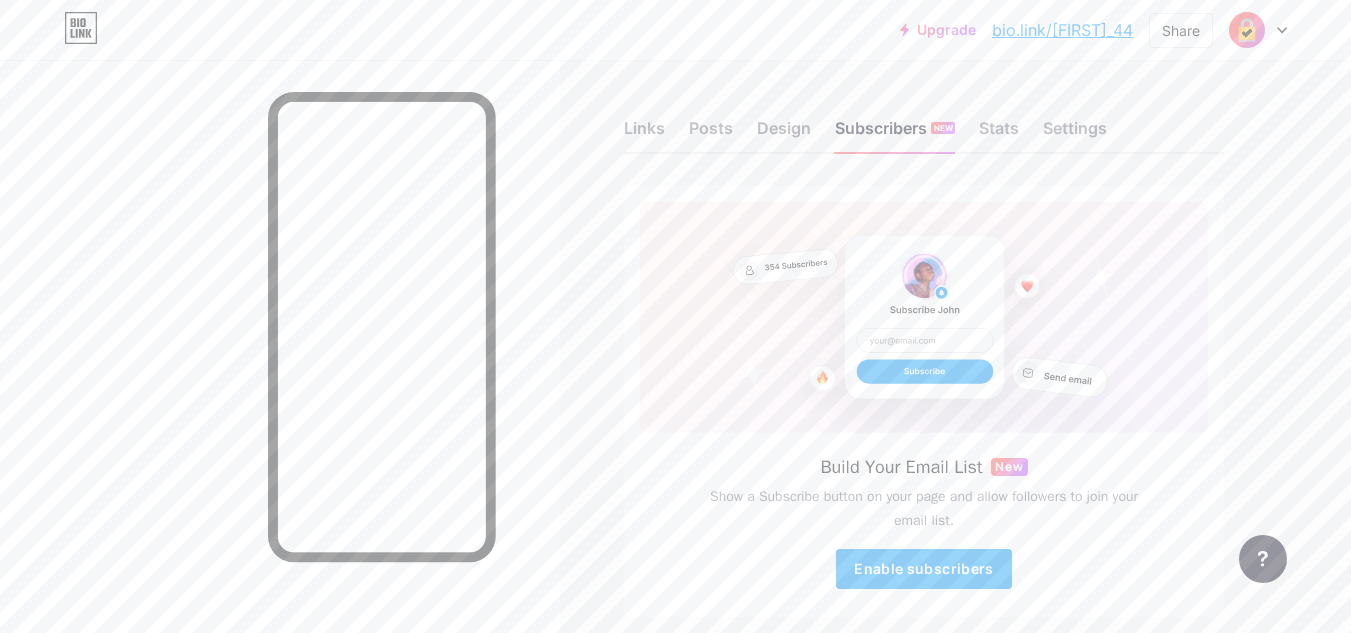 click on "Links
Posts
Design
Subscribers
NEW
Stats
Settings" at bounding box center [924, 119] 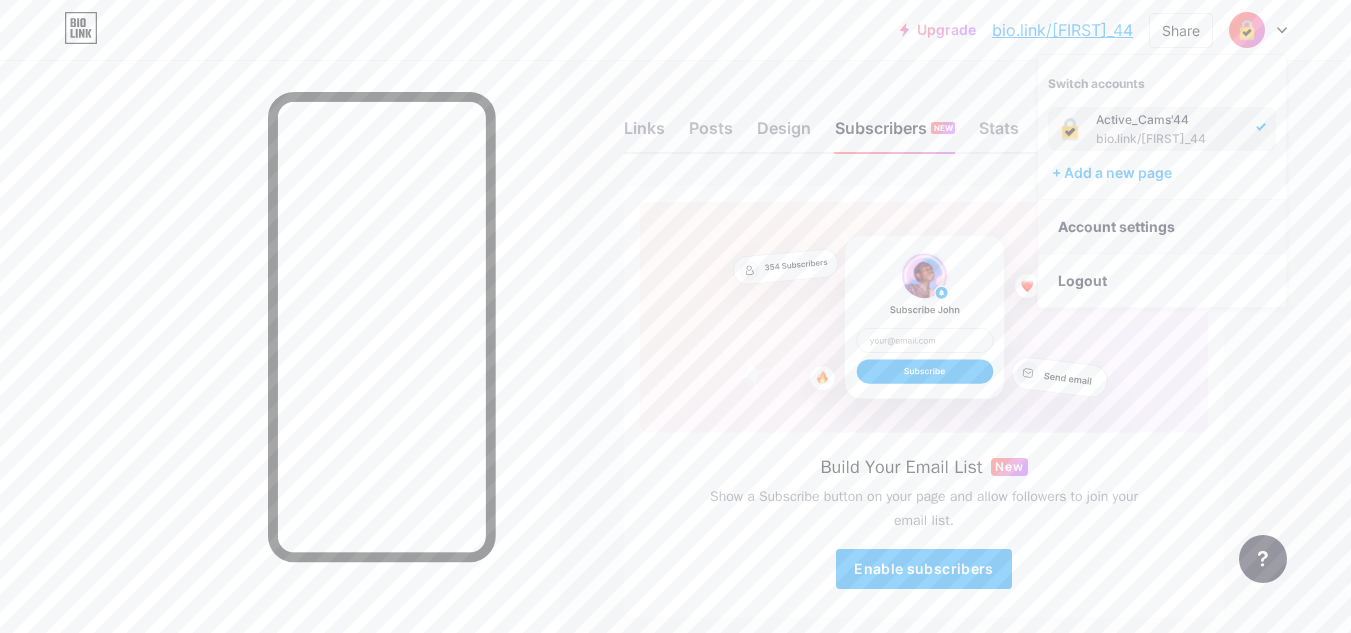 click on "Account settings" at bounding box center [1162, 227] 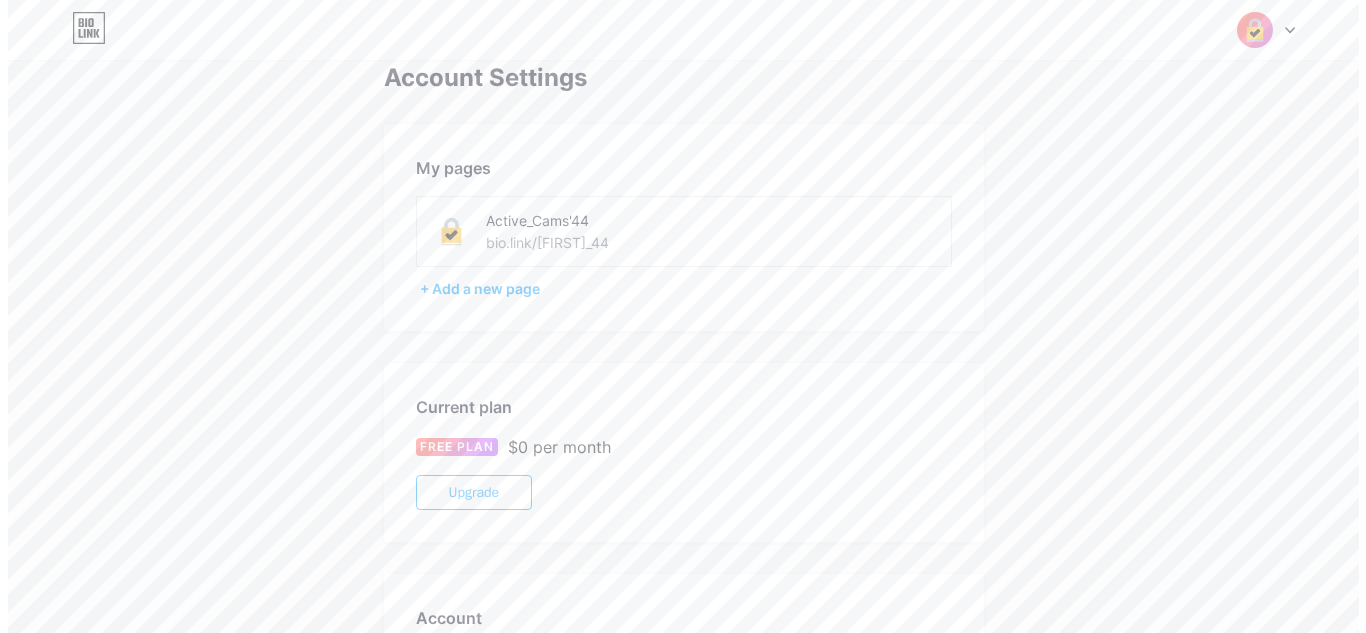 scroll, scrollTop: 0, scrollLeft: 0, axis: both 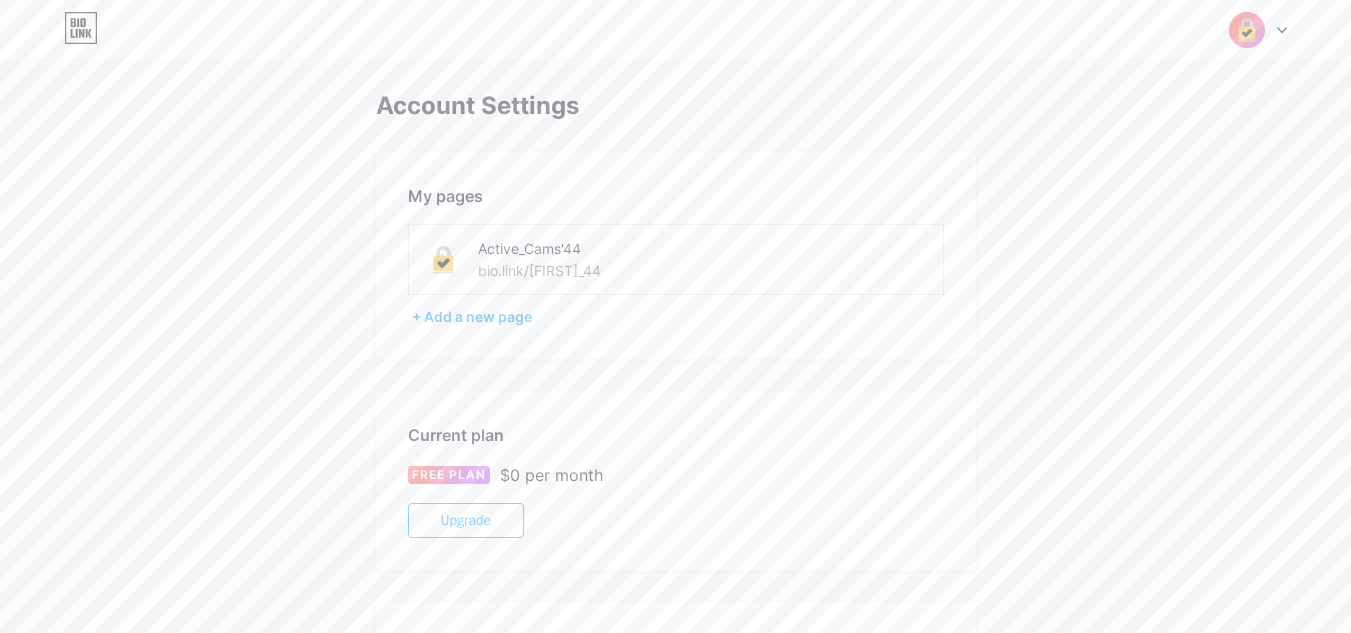 click at bounding box center [1247, 30] 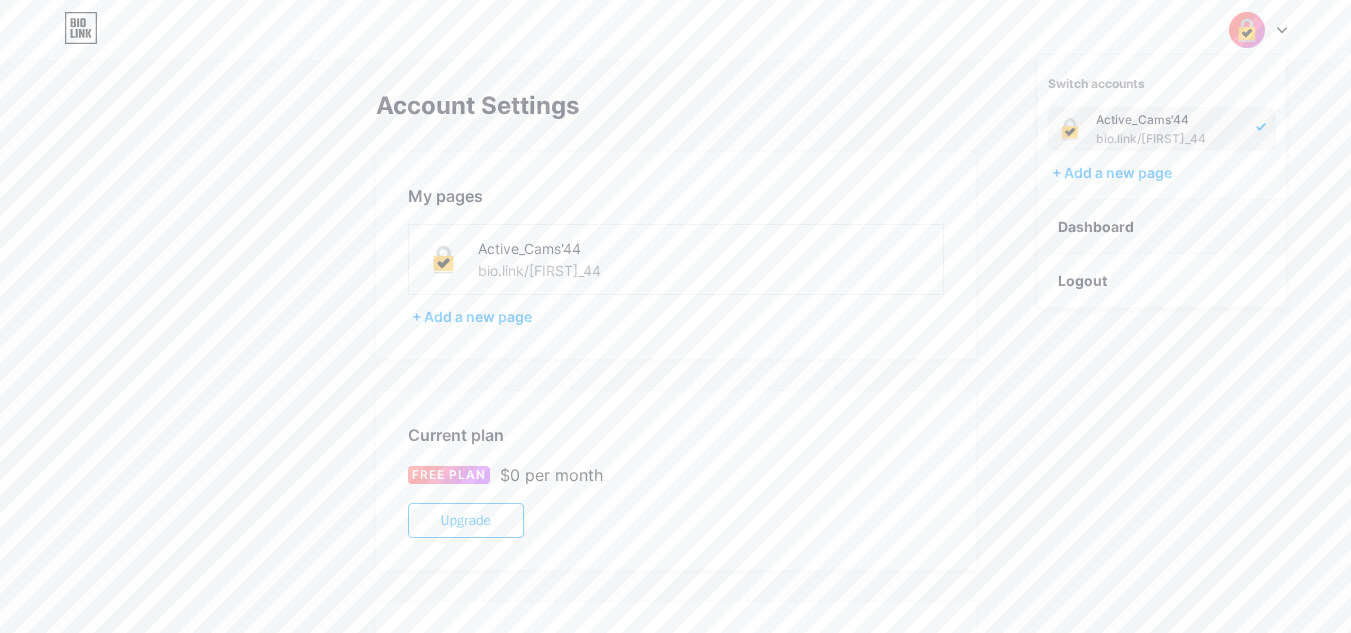 click on "Dashboard" at bounding box center (1162, 227) 